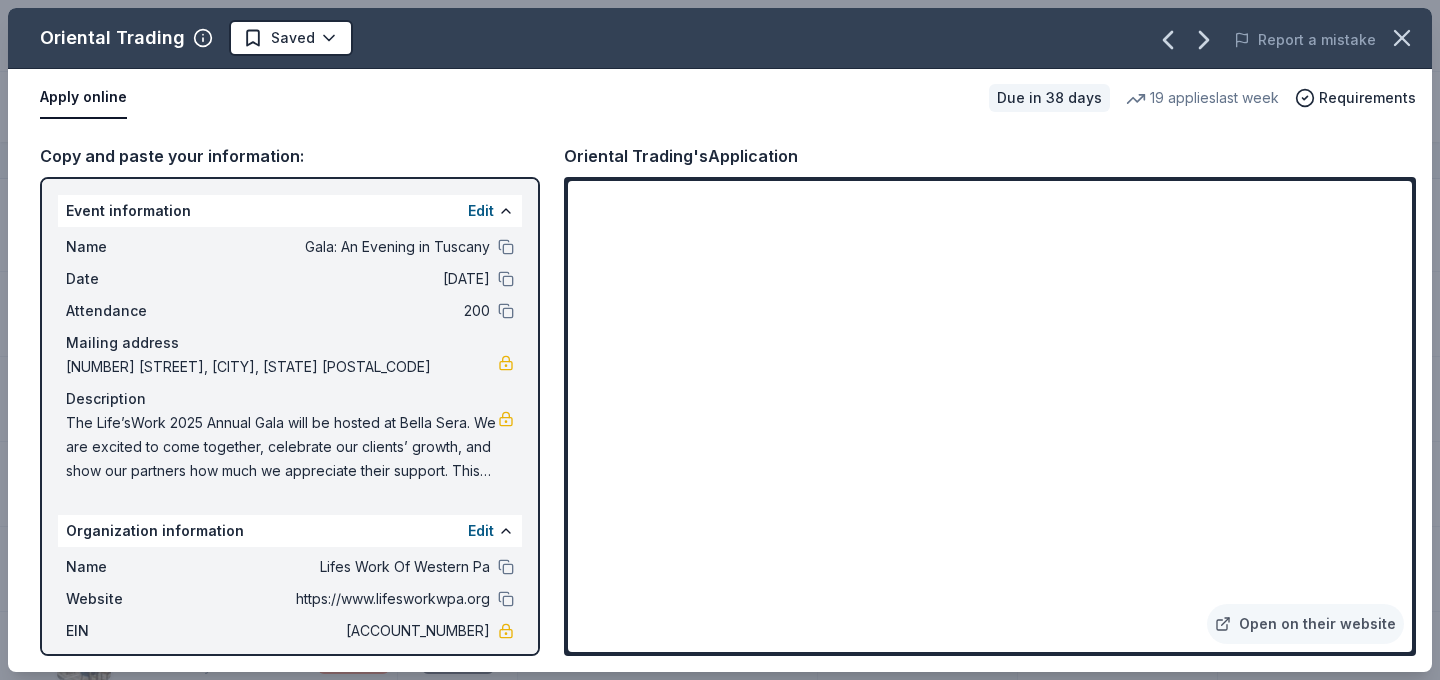 scroll, scrollTop: 1, scrollLeft: 0, axis: vertical 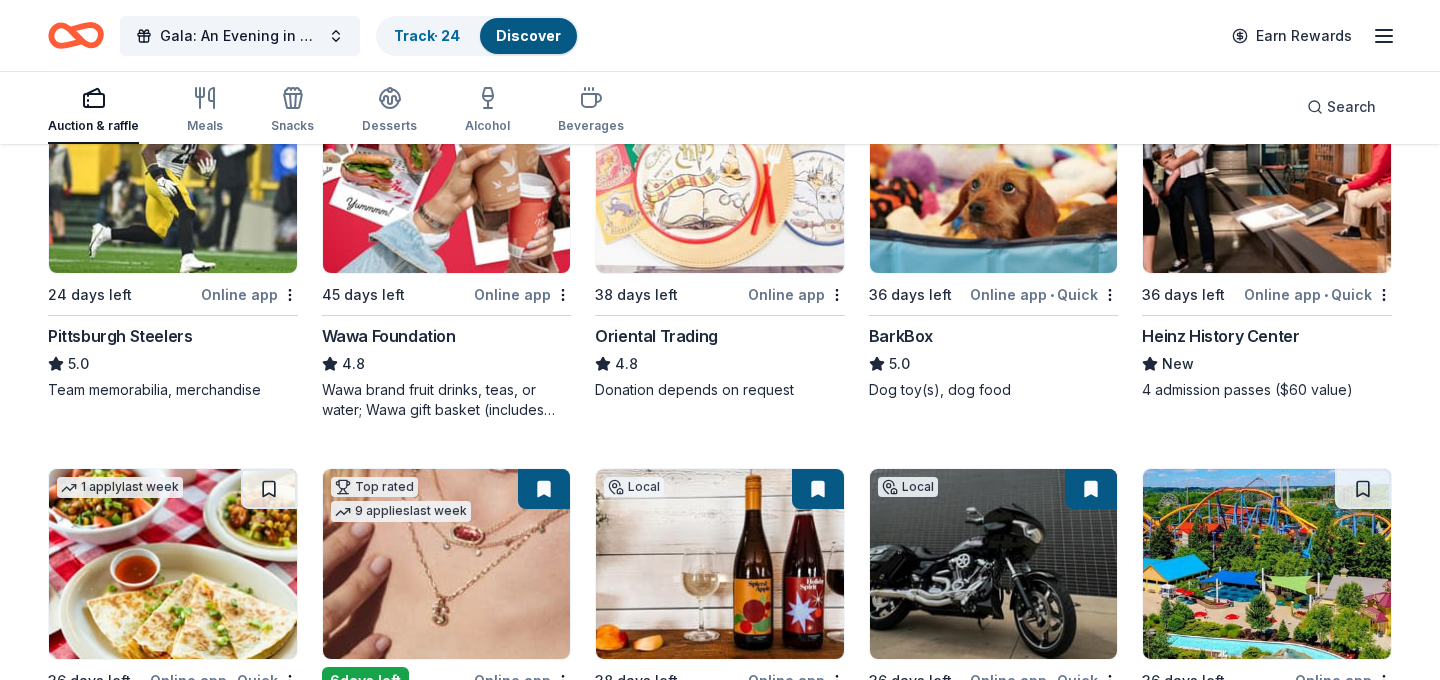 click at bounding box center [720, 178] 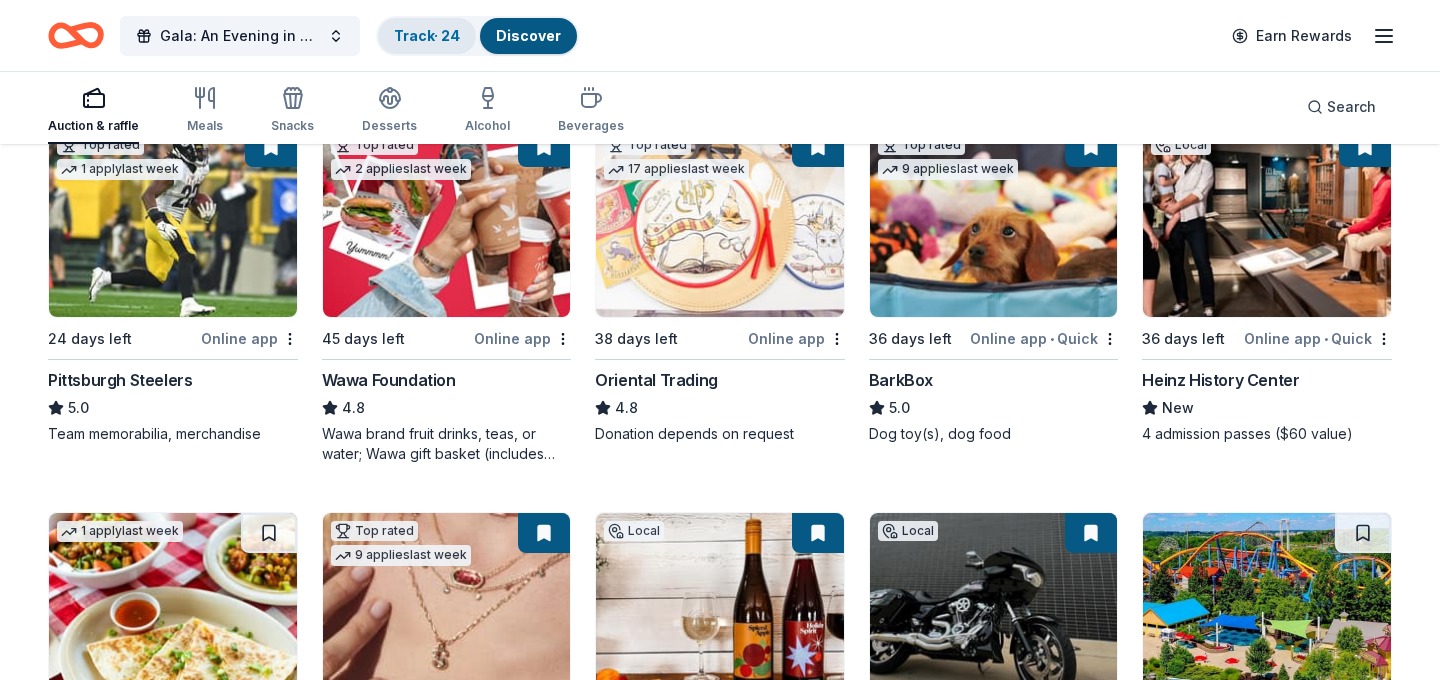 scroll, scrollTop: 239, scrollLeft: 0, axis: vertical 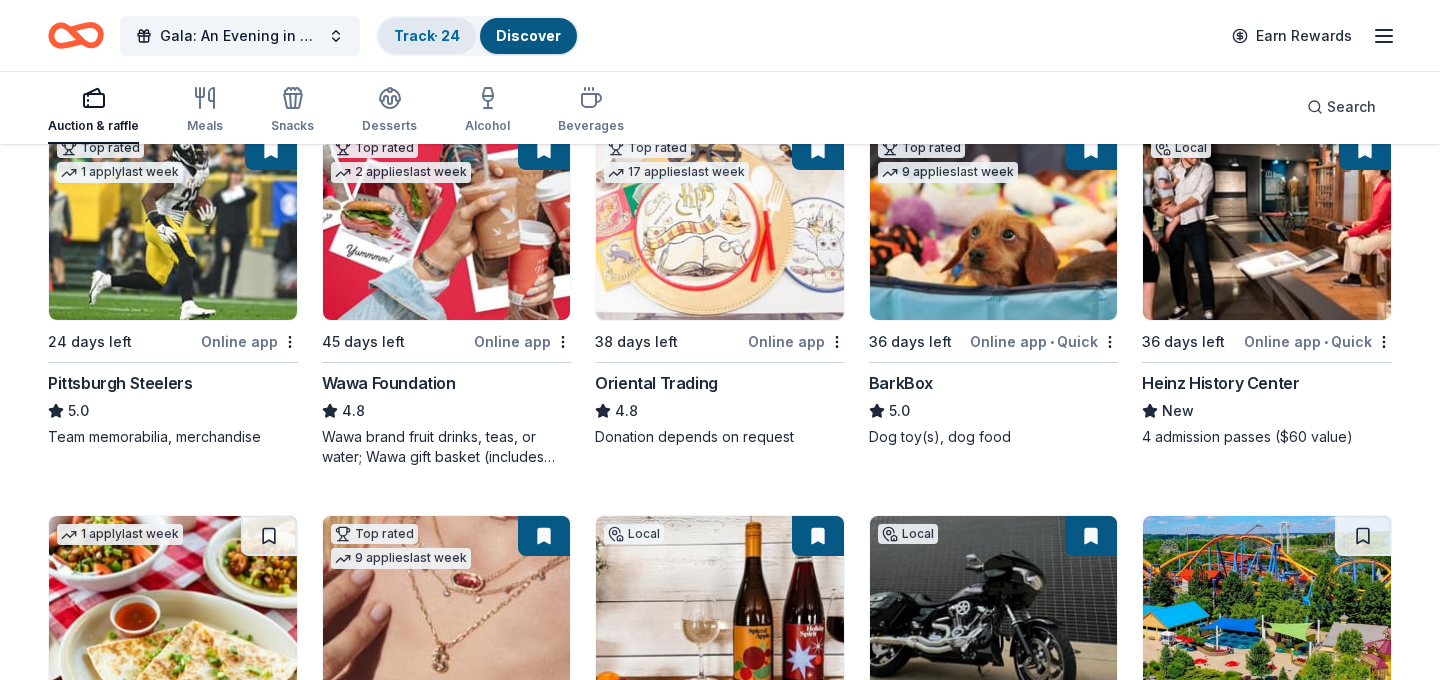 click on "Track  · 24" at bounding box center (427, 36) 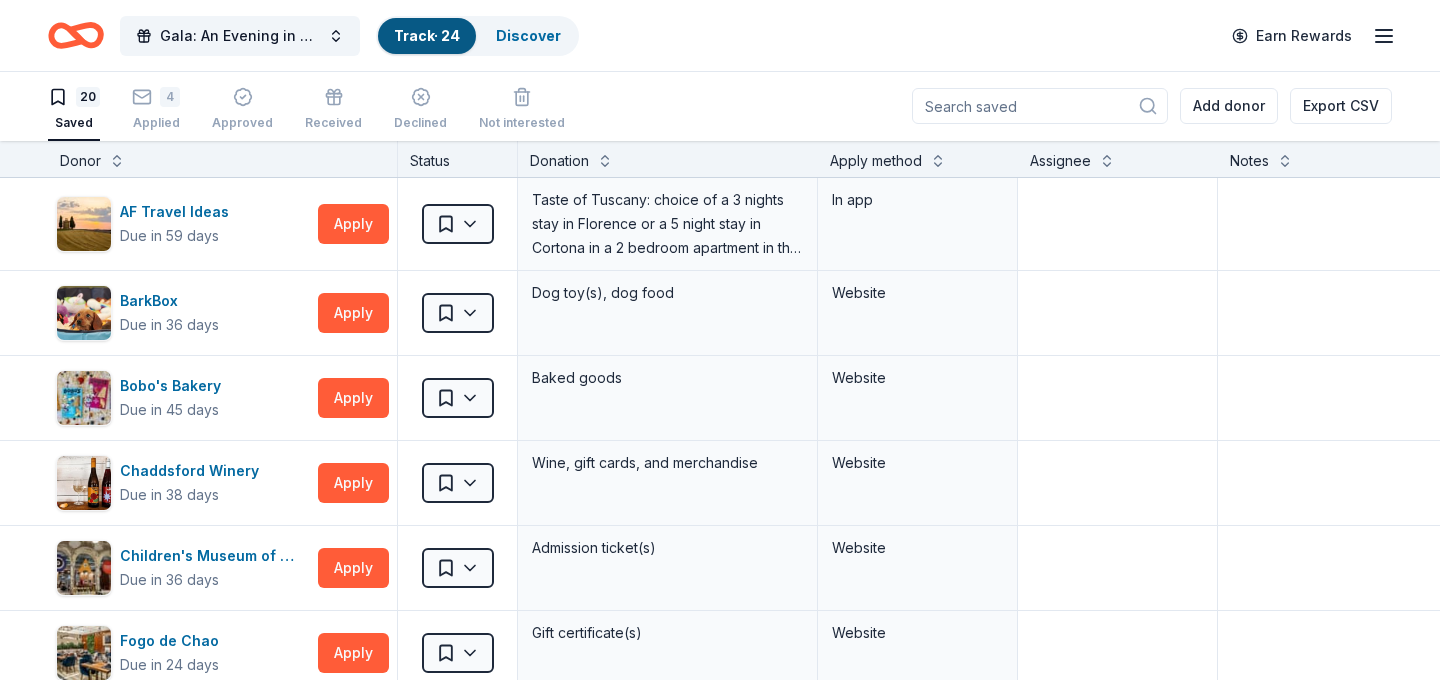 scroll, scrollTop: 1, scrollLeft: 0, axis: vertical 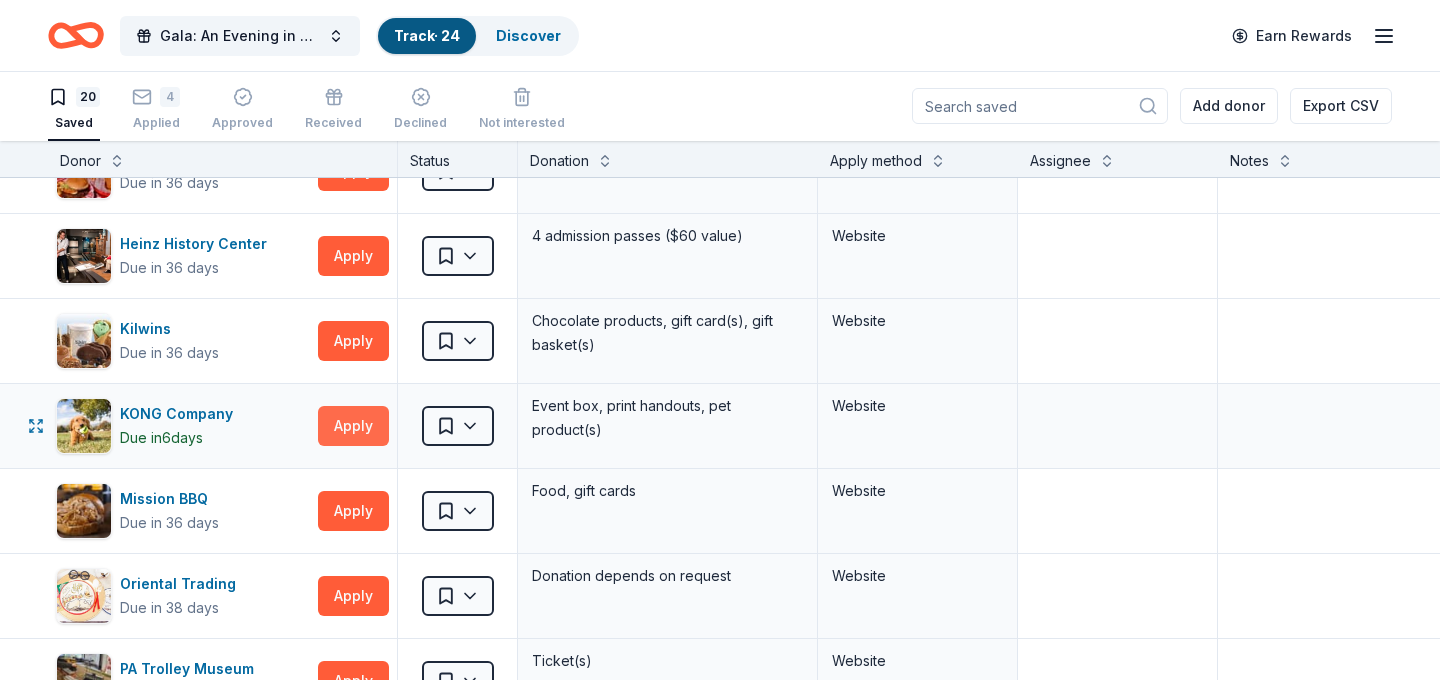 click on "Apply" at bounding box center [353, 426] 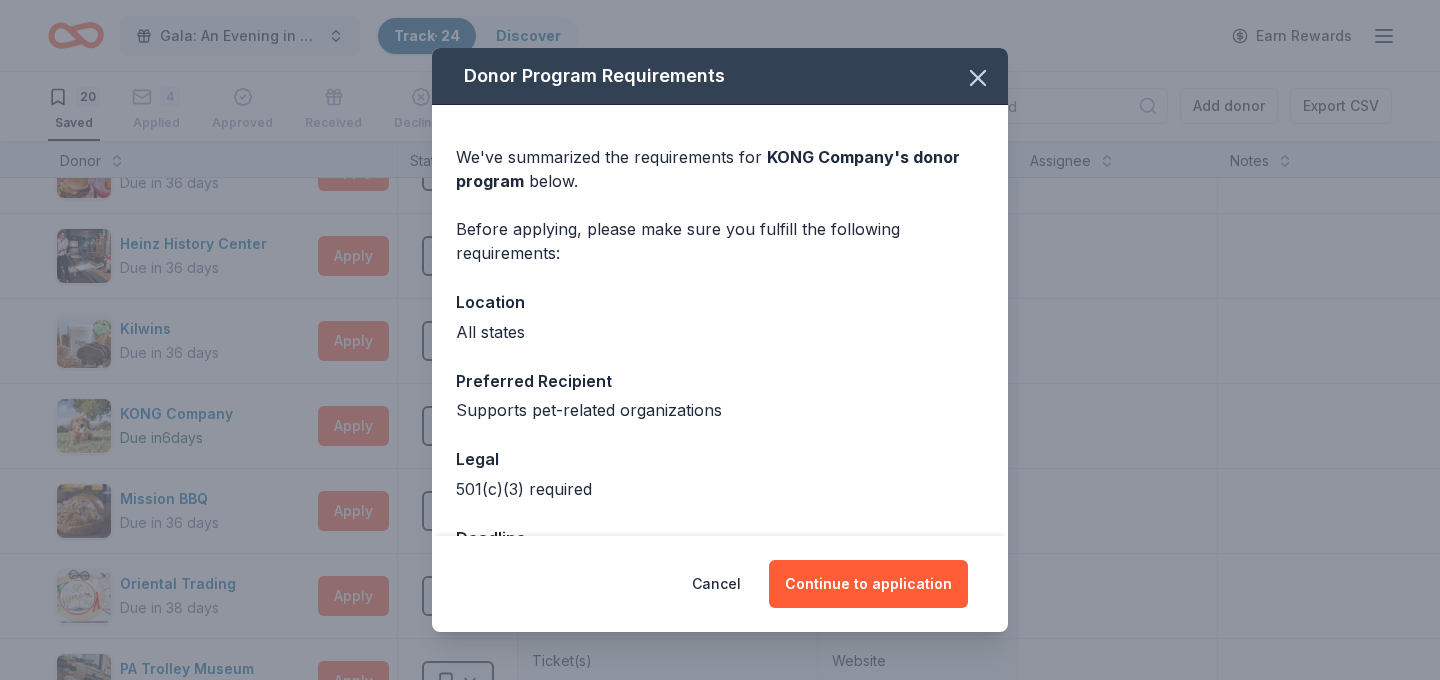 scroll, scrollTop: 71, scrollLeft: 0, axis: vertical 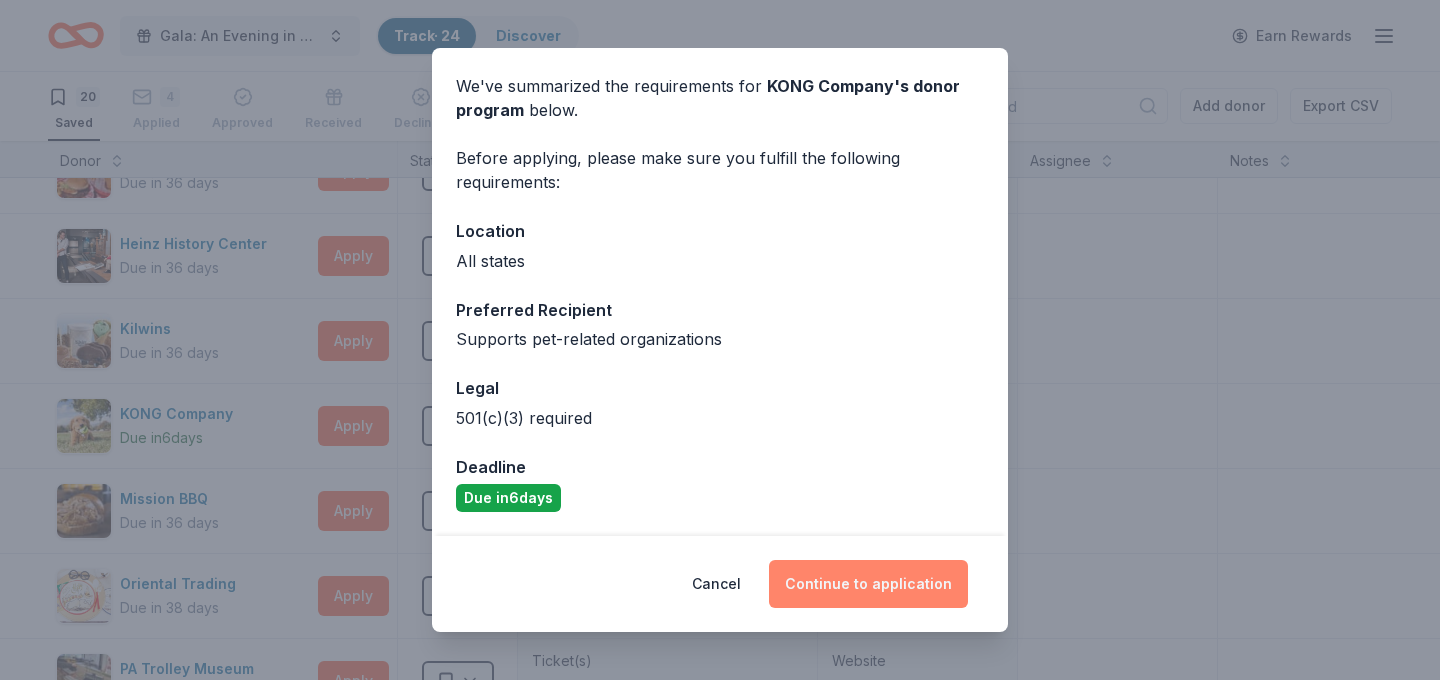 click on "Continue to application" at bounding box center (868, 584) 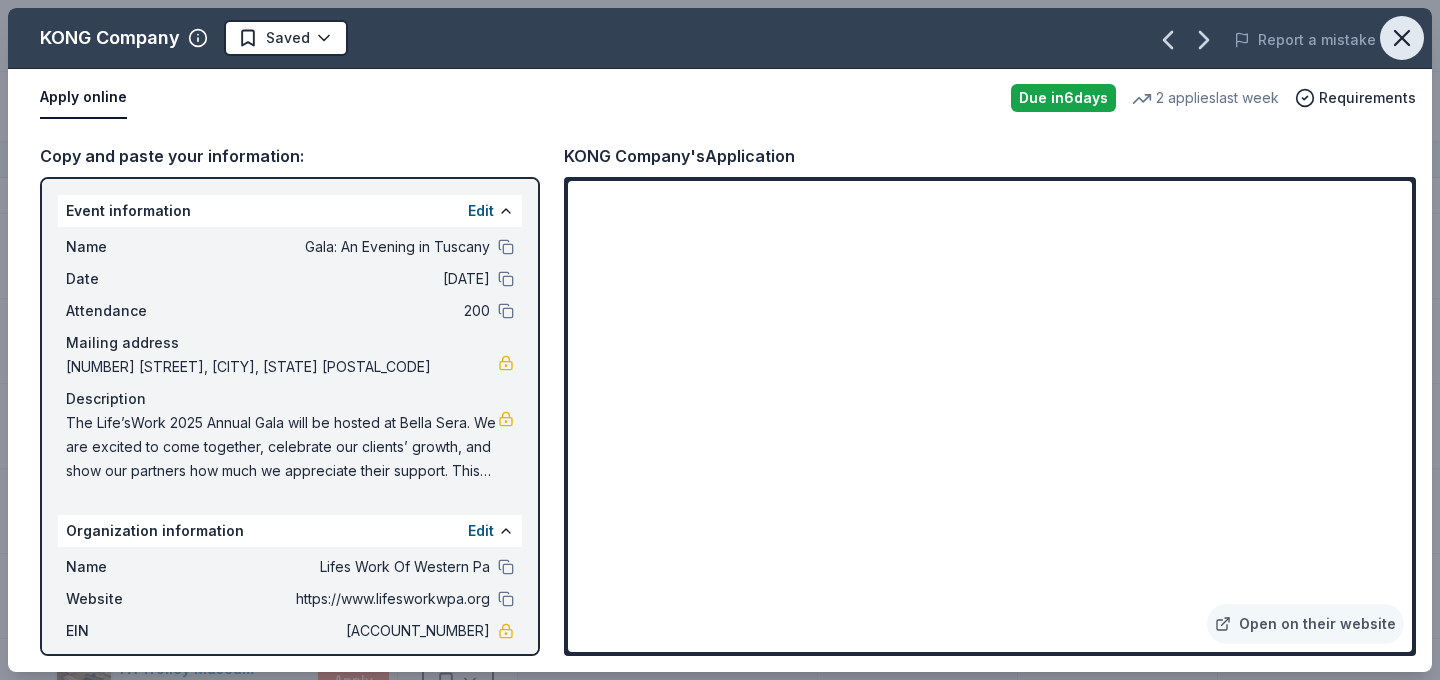 click 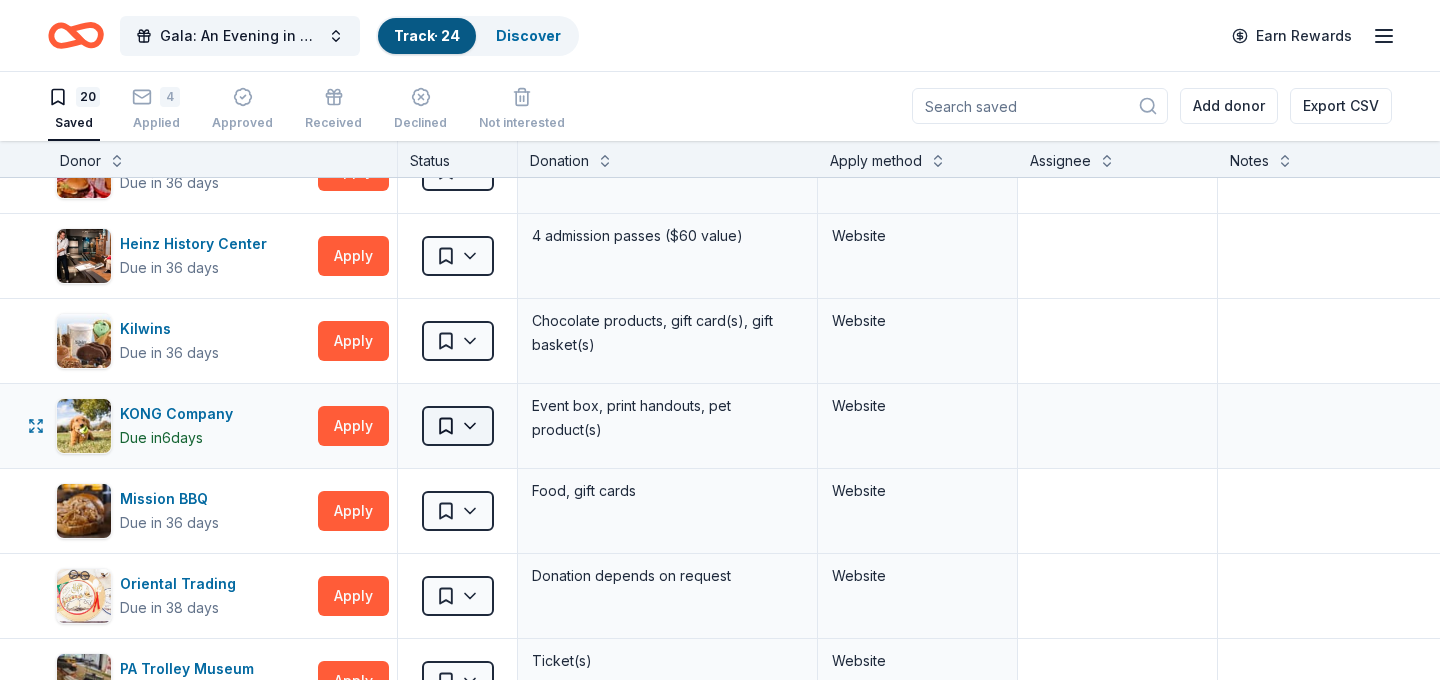 click on "Gala: An Evening in Tuscany Track  · 24 Discover Earn Rewards 20 Saved 4 Applied Approved Received Declined Not interested Add donor Export CSV Donor Status Donation Apply method Assignee Notes AF Travel Ideas Due in 59 days Apply Saved Taste of Tuscany: choice of a 3 nights stay in Florence or a 5 night stay in Cortona in a 2 bedroom apartment in the city center (Retail value is €2.500 Euro; you keep any proceeds above our charity rate of €1.800 Euro). The package includes a private walking tour of the town with a professional guide, a visit to an artisanal jewelry boutique with a glass of Italian Prosecco, wine tasting in a traditional Enoteca with local wines, pre-arrival and in-house local English speaking concierge and booking services, and all consumption fees (A/C, heating, etc). Upgrade and a la carte extras available on request. In app BarkBox Due in 36 days Apply Saved Dog toy(s), dog food Website Bobo's Bakery Due in 45 days Apply Saved Baked goods  Website Chaddsford Winery Due in 38 days 6" at bounding box center [720, 339] 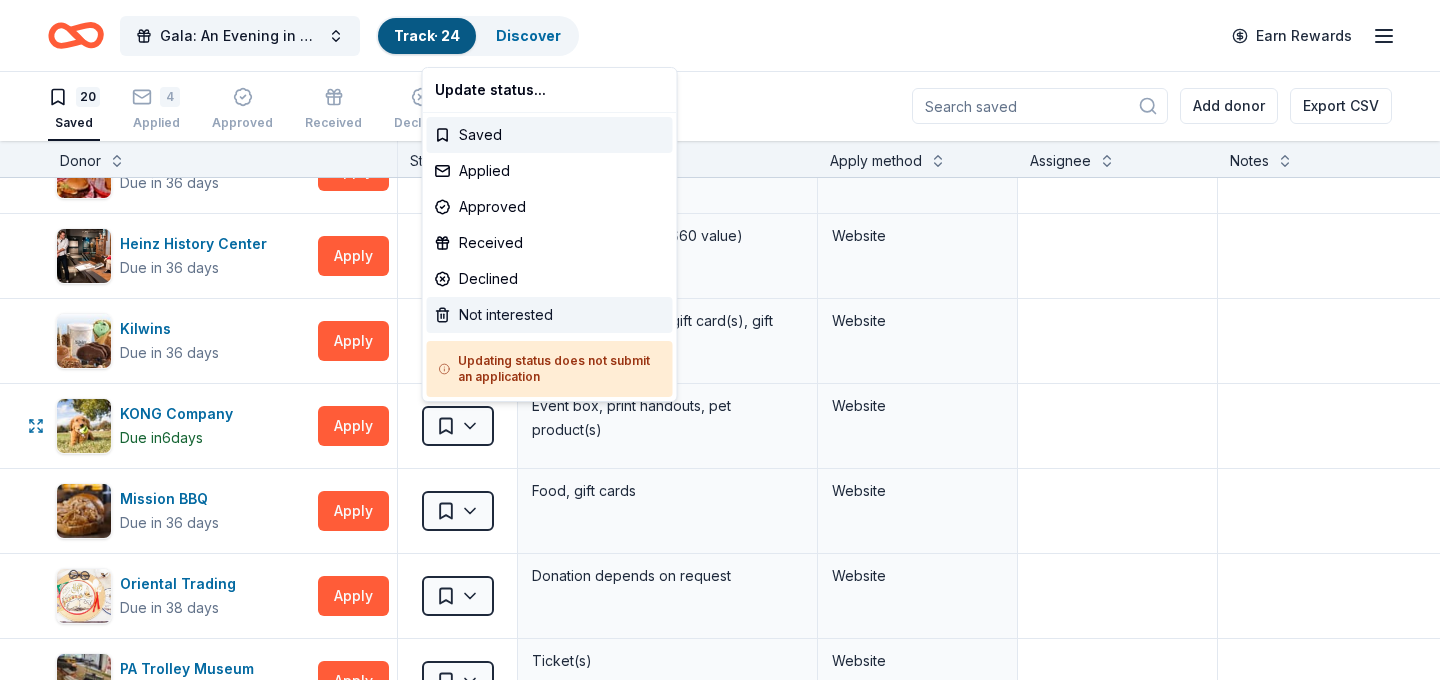 click on "Not interested" at bounding box center [550, 315] 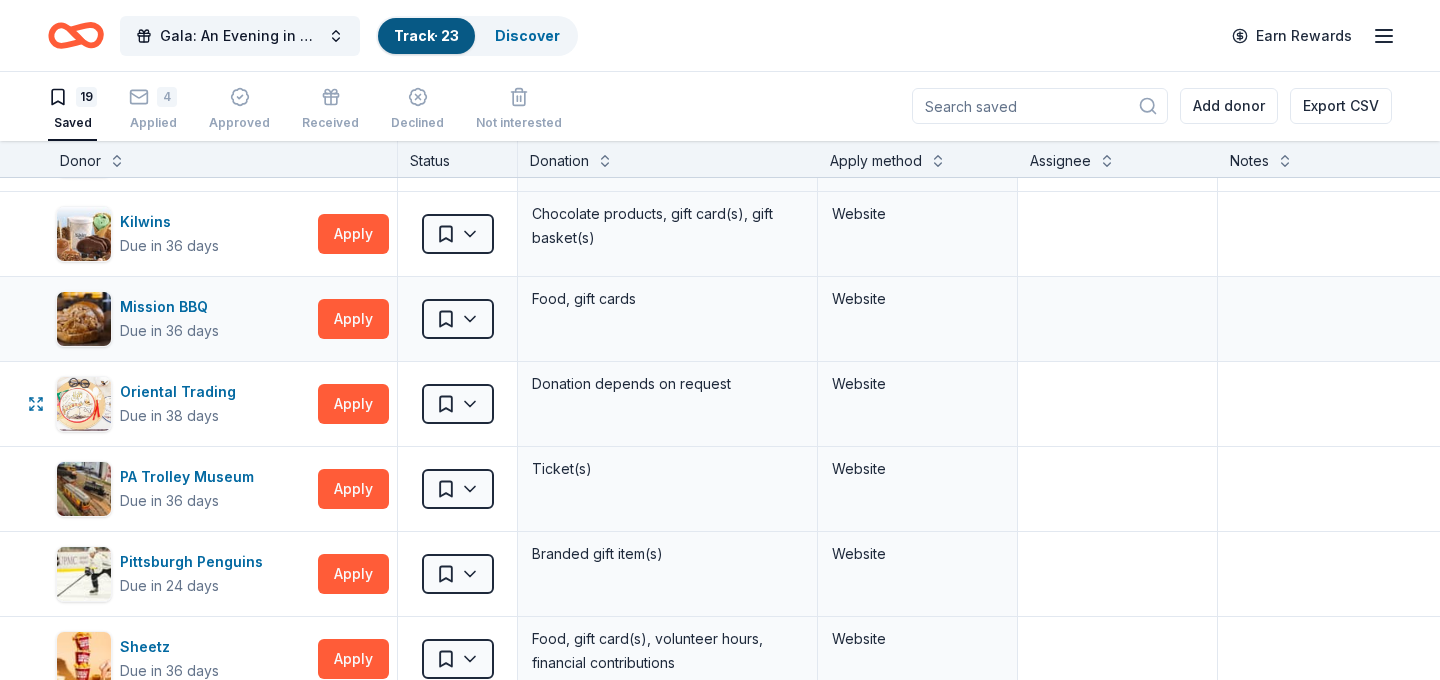 scroll, scrollTop: 682, scrollLeft: 0, axis: vertical 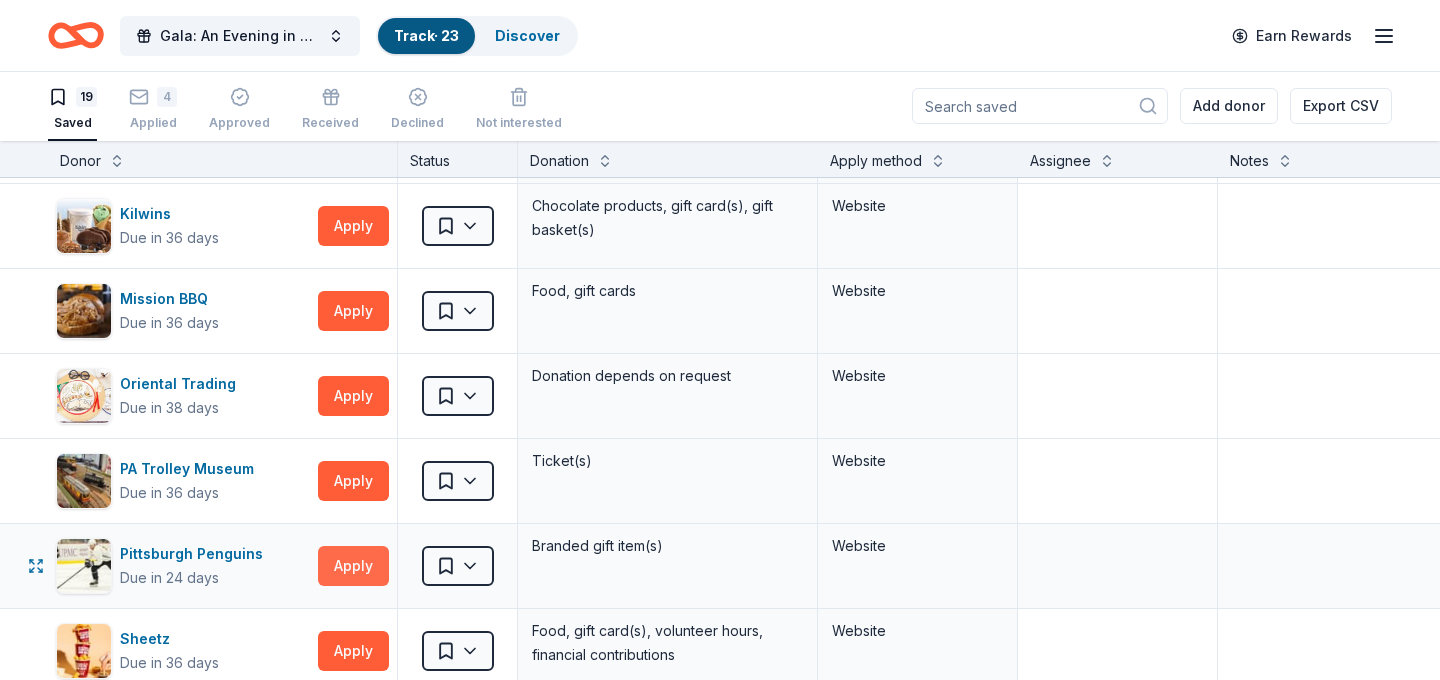 click on "Apply" at bounding box center (353, 566) 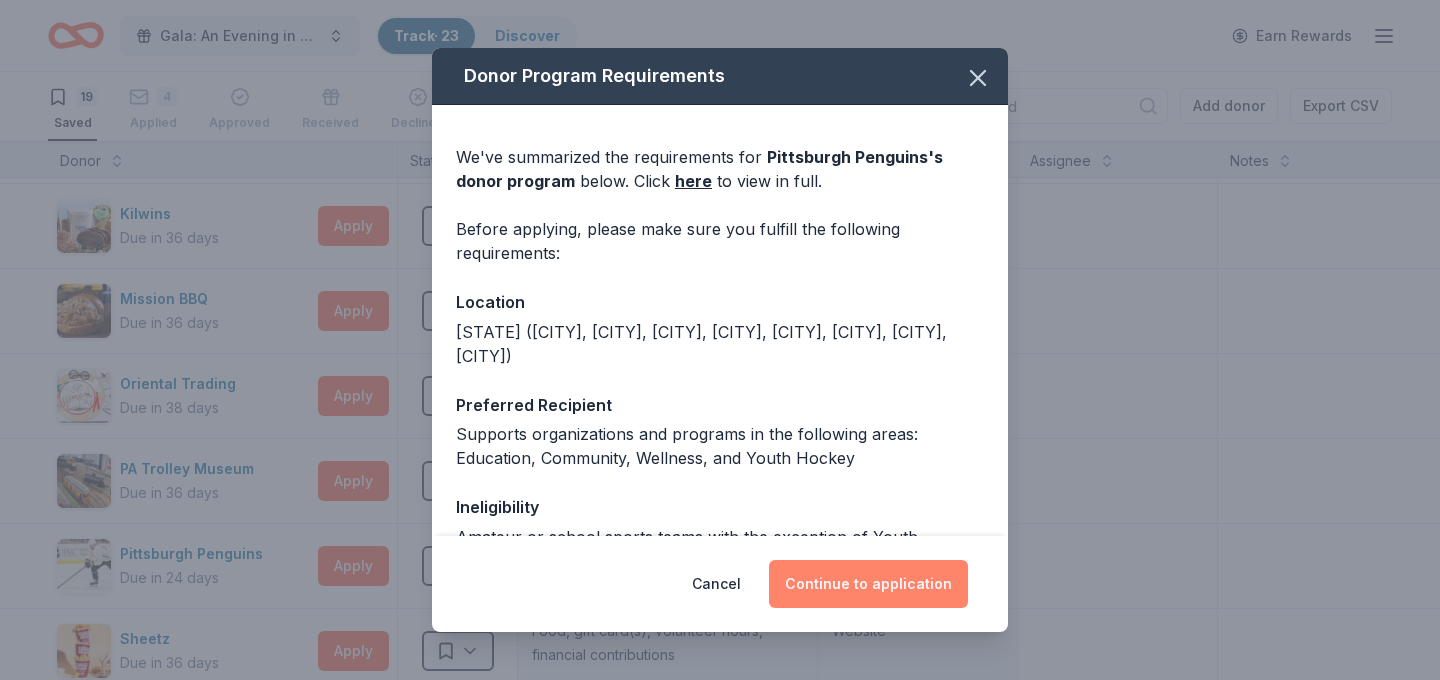 click on "Continue to application" at bounding box center [868, 584] 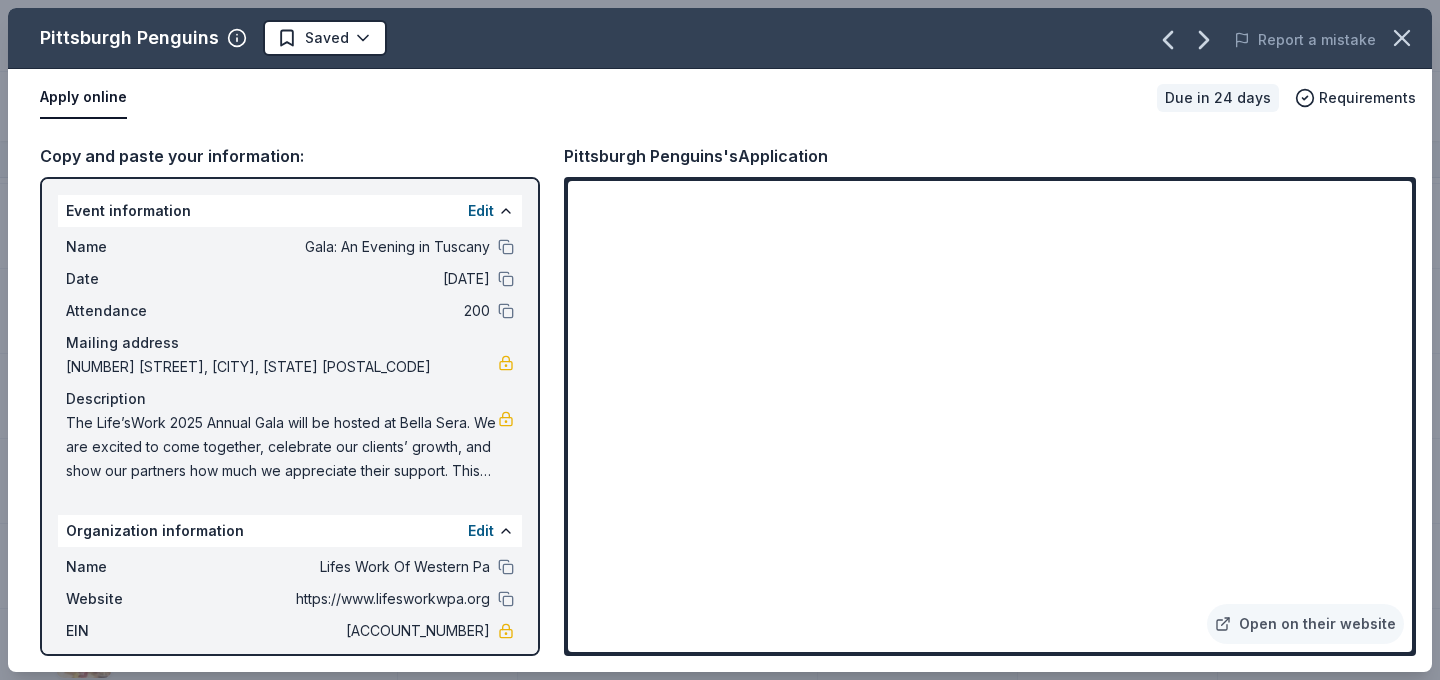 click at bounding box center [0, -1] 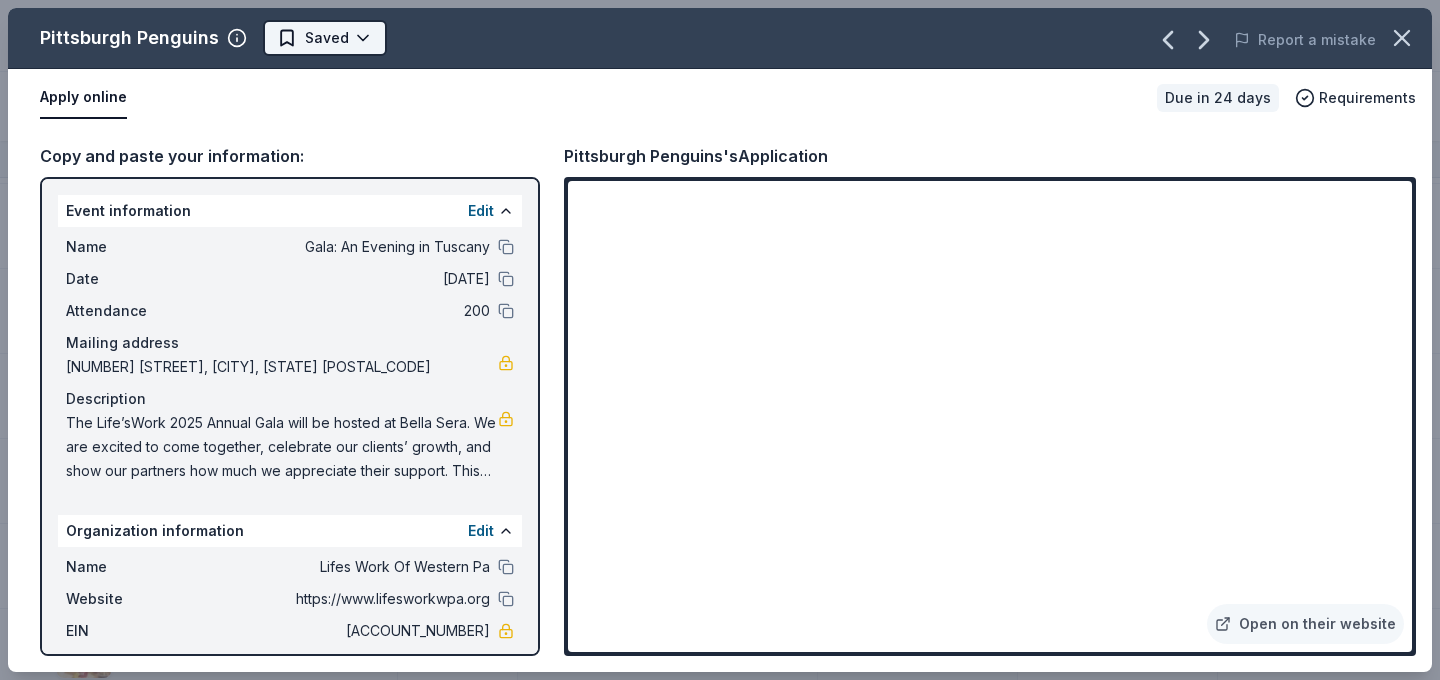 click on "Gala: An Evening in Tuscany Track  · 23 Discover Earn Rewards 19 Saved 4 Applied Approved Received Declined Not interested Add donor Export CSV Donor Status Donation Apply method Assignee Notes AF Travel Ideas Due in 59 days Apply Saved Taste of Tuscany: choice of a 3 nights stay in Florence or a 5 night stay in Cortona in a 2 bedroom apartment in the city center (Retail value is €2.500 Euro; you keep any proceeds above our charity rate of €1.800 Euro). The package includes a private walking tour of the town with a professional guide, a visit to an artisanal jewelry boutique with a glass of Italian Prosecco, wine tasting in a traditional Enoteca with local wines, pre-arrival and in-house local English speaking concierge and booking services, and all consumption fees (A/C, heating, etc). Upgrade and a la carte extras available on request. In app BarkBox Due in 36 days Apply Saved Dog toy(s), dog food Website Bobo's Bakery Due in 45 days Apply Saved Baked goods  Website Chaddsford Winery Due in 38 days" at bounding box center [720, 339] 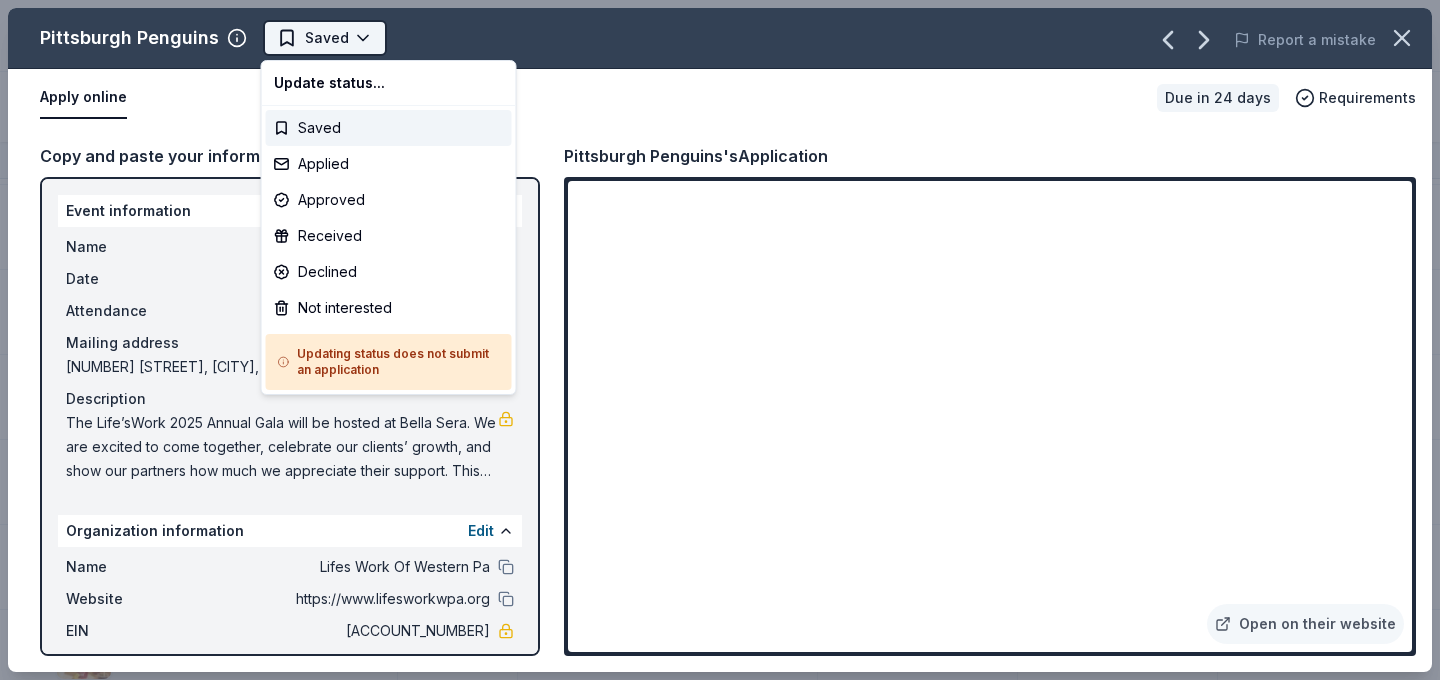 scroll, scrollTop: 0, scrollLeft: 0, axis: both 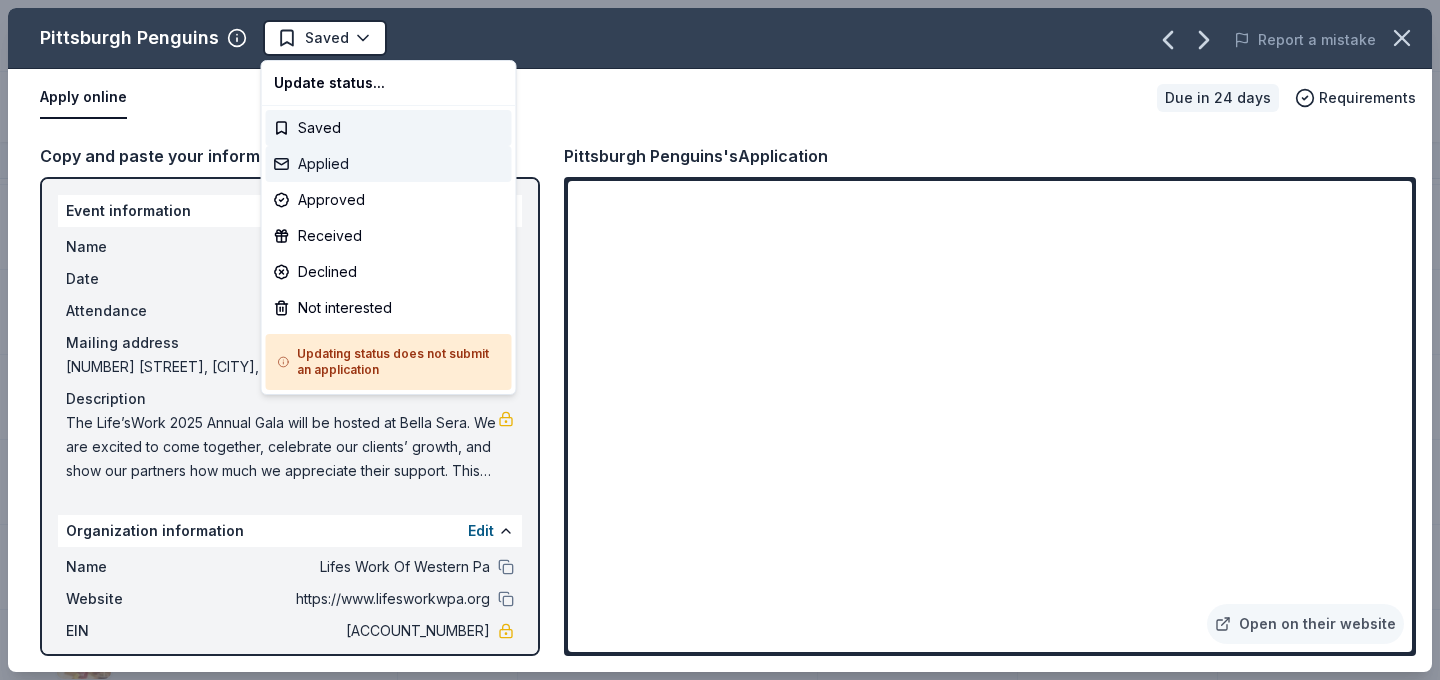 click on "Applied" at bounding box center (389, 164) 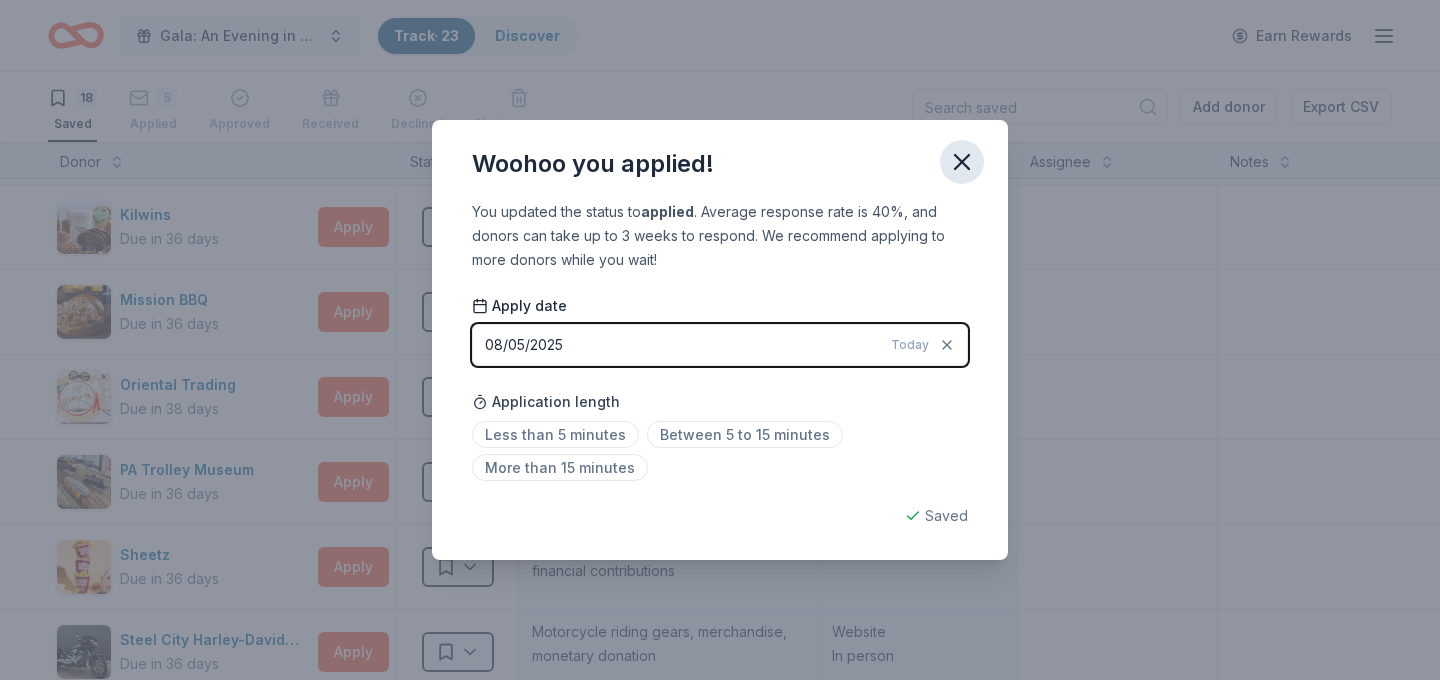 click 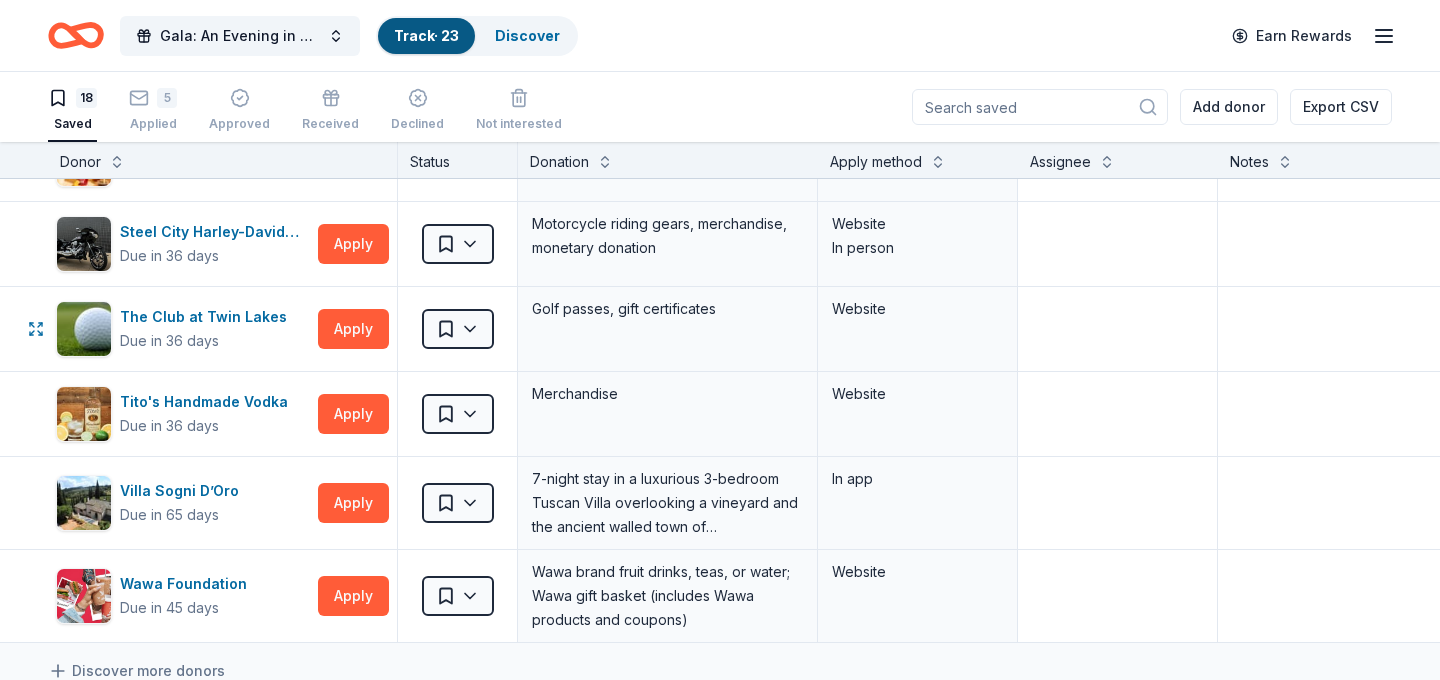 scroll, scrollTop: 1093, scrollLeft: 0, axis: vertical 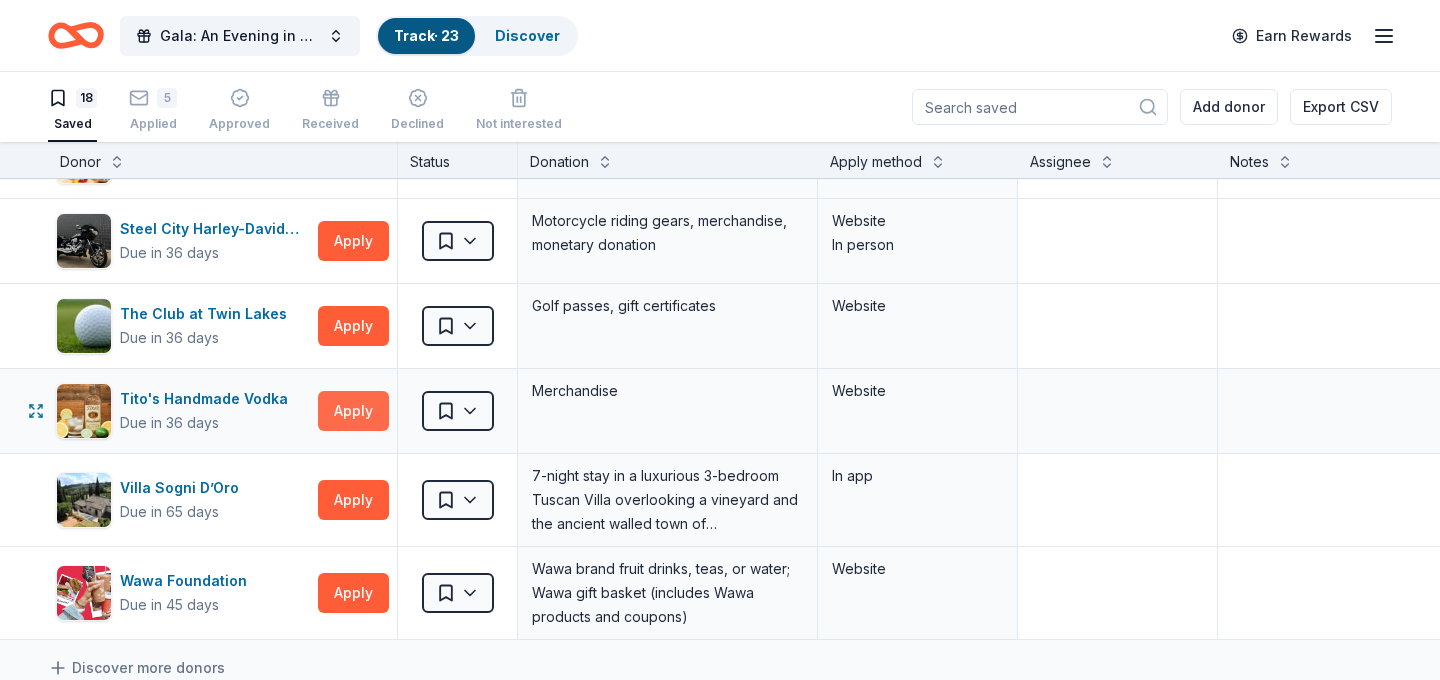 click on "Apply" at bounding box center [353, 411] 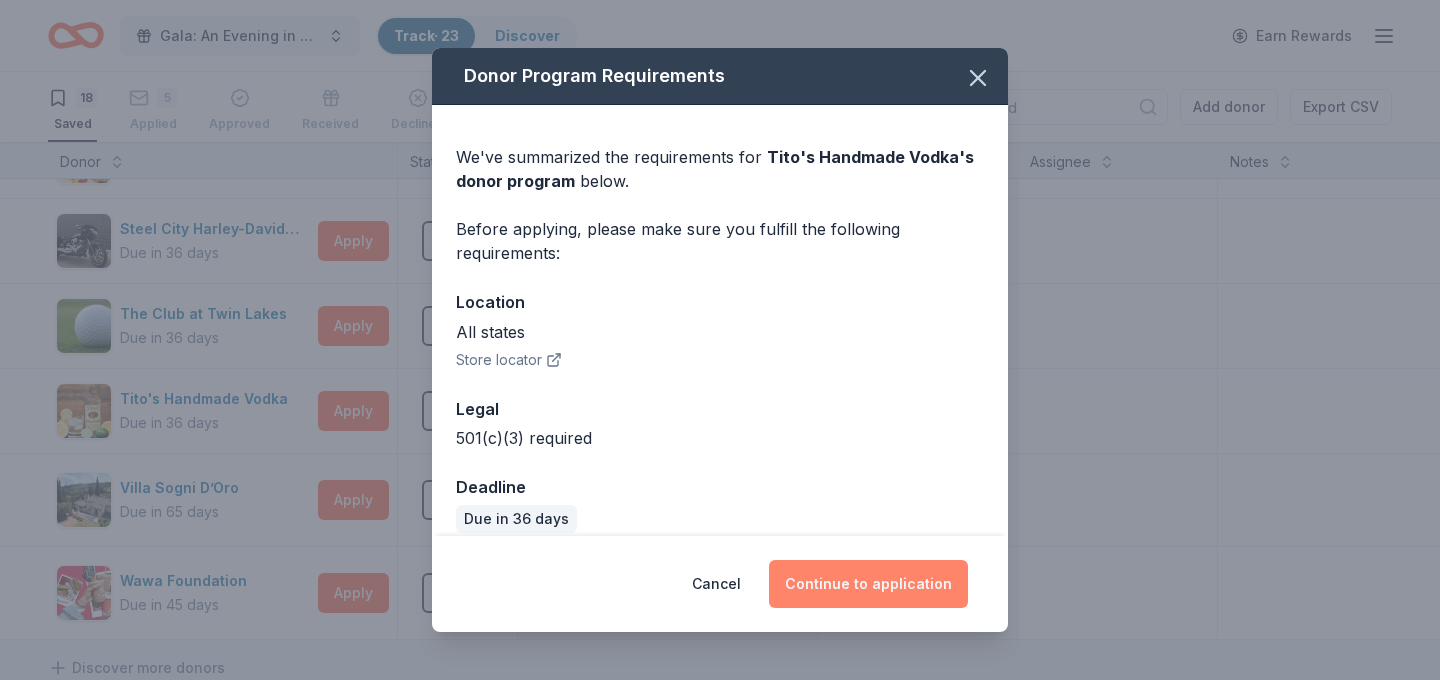 click on "Continue to application" at bounding box center [868, 584] 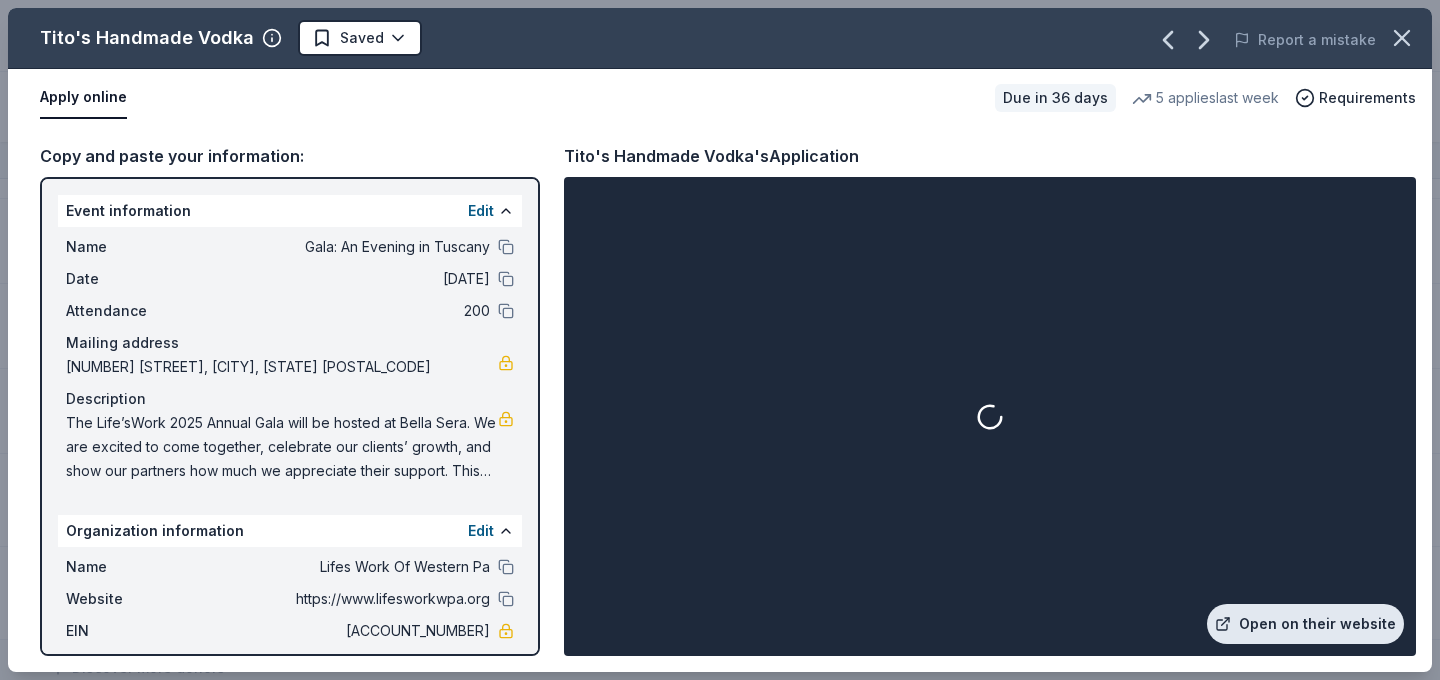 click on "Open on their website" at bounding box center [1305, 624] 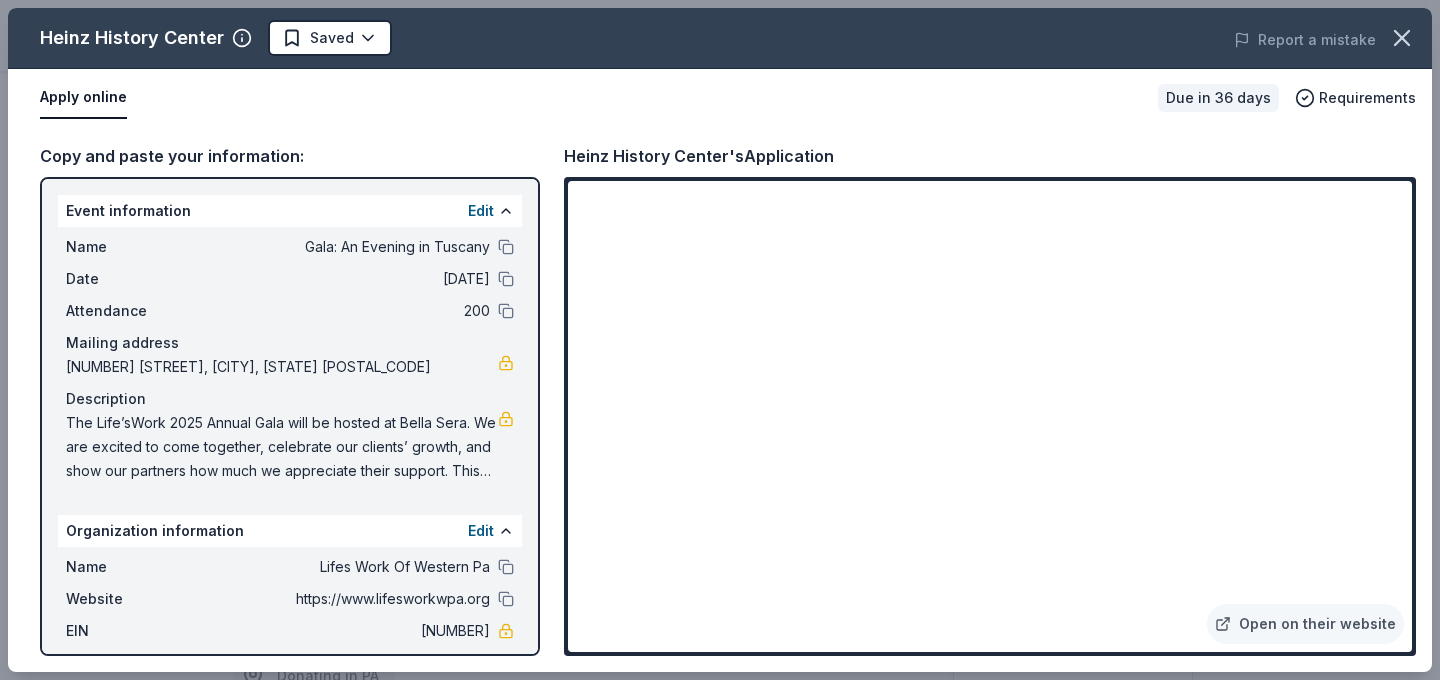scroll, scrollTop: 0, scrollLeft: 0, axis: both 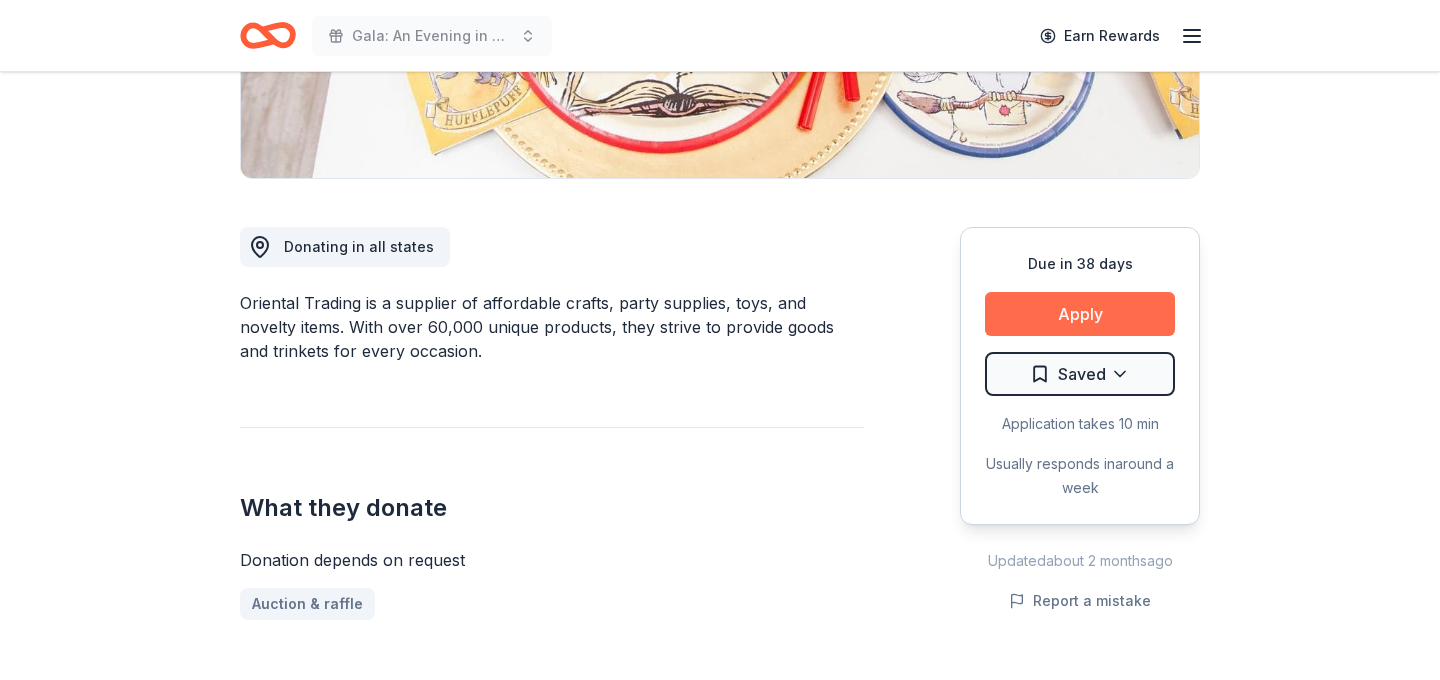 click on "Apply" at bounding box center [1080, 314] 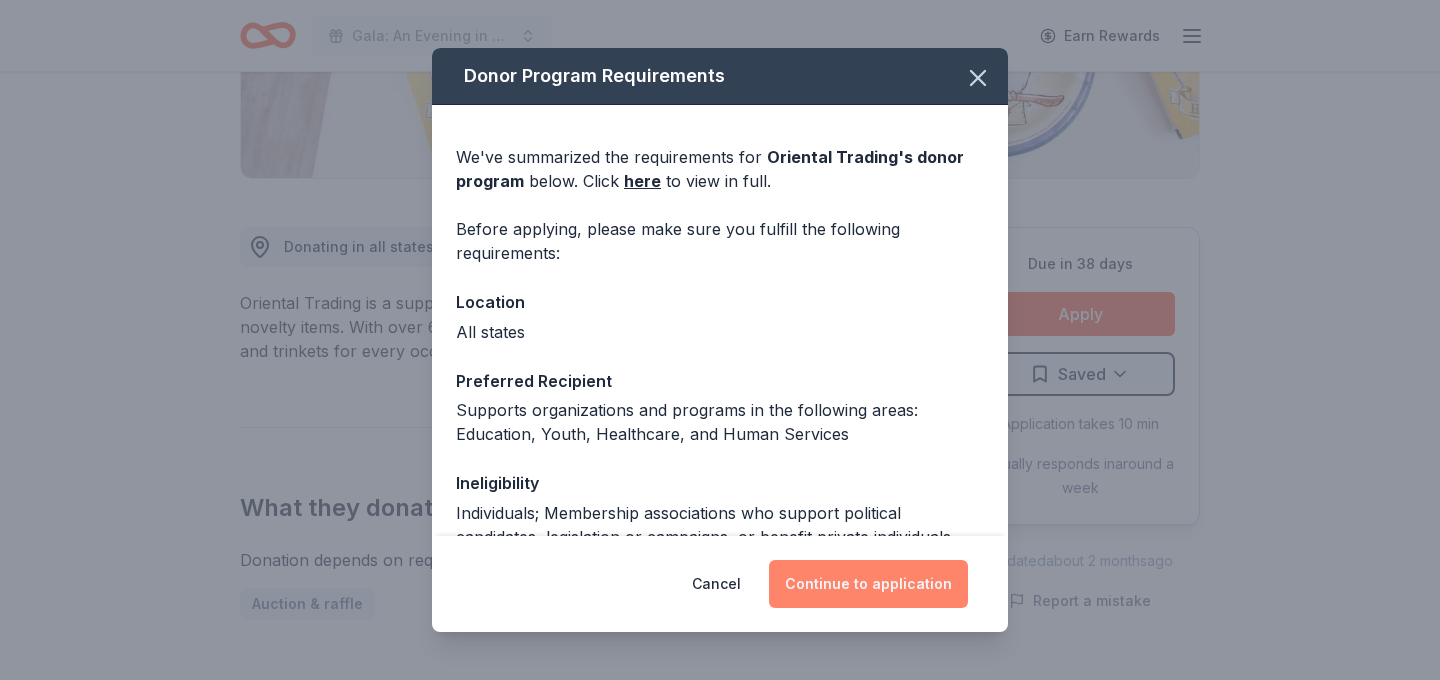click on "Continue to application" at bounding box center (868, 584) 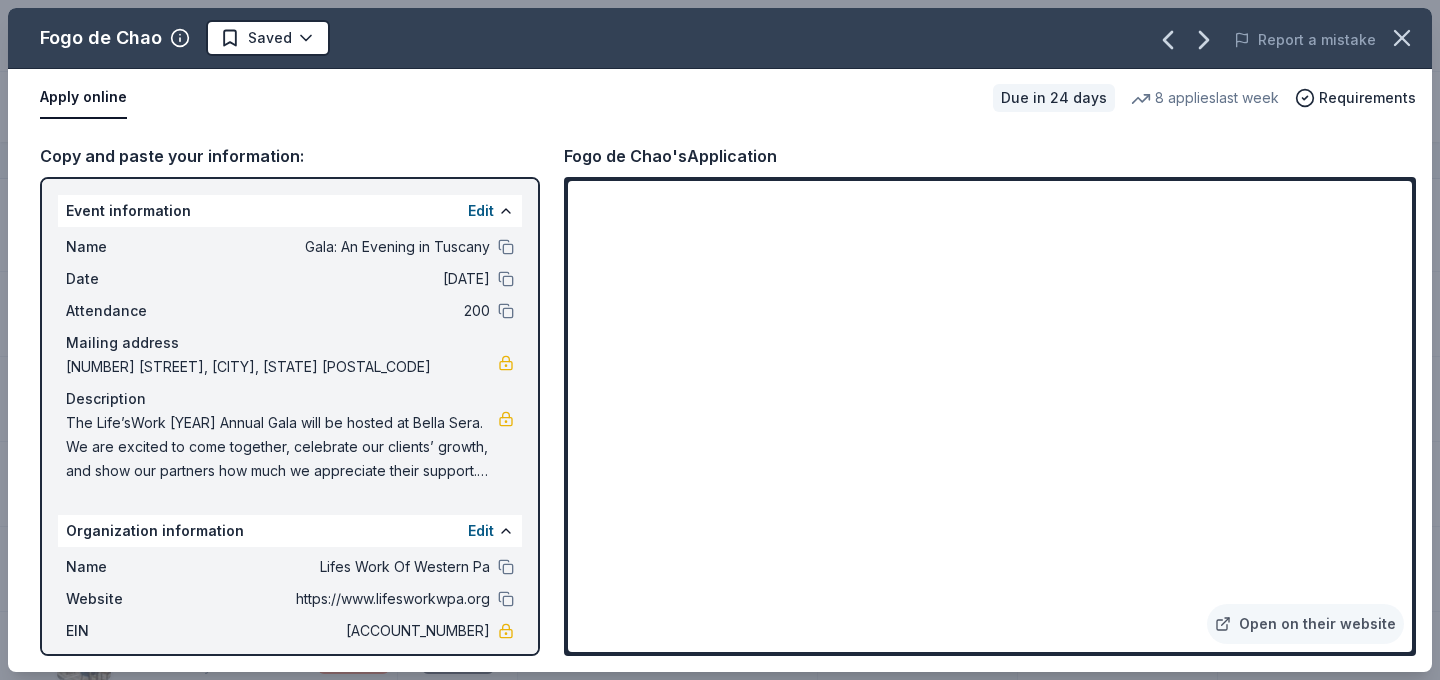 scroll, scrollTop: 0, scrollLeft: 0, axis: both 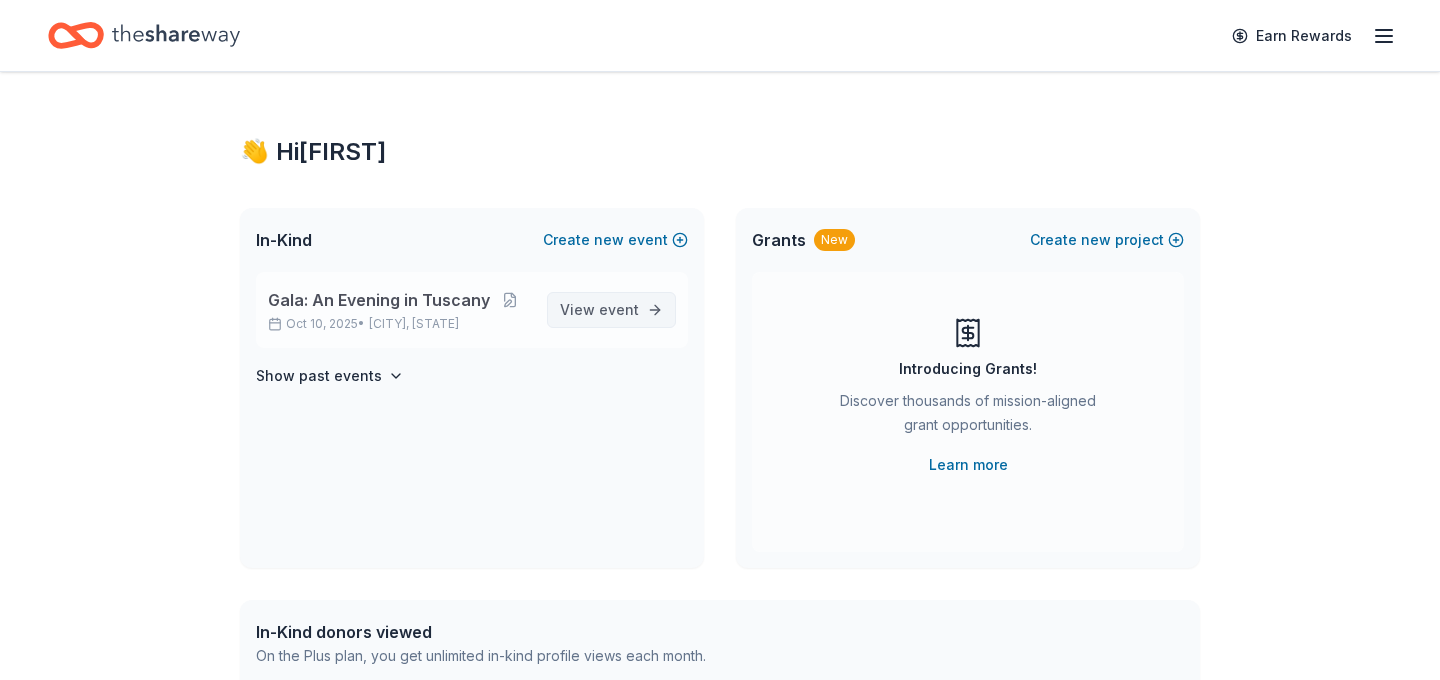 click on "View   event" at bounding box center (599, 310) 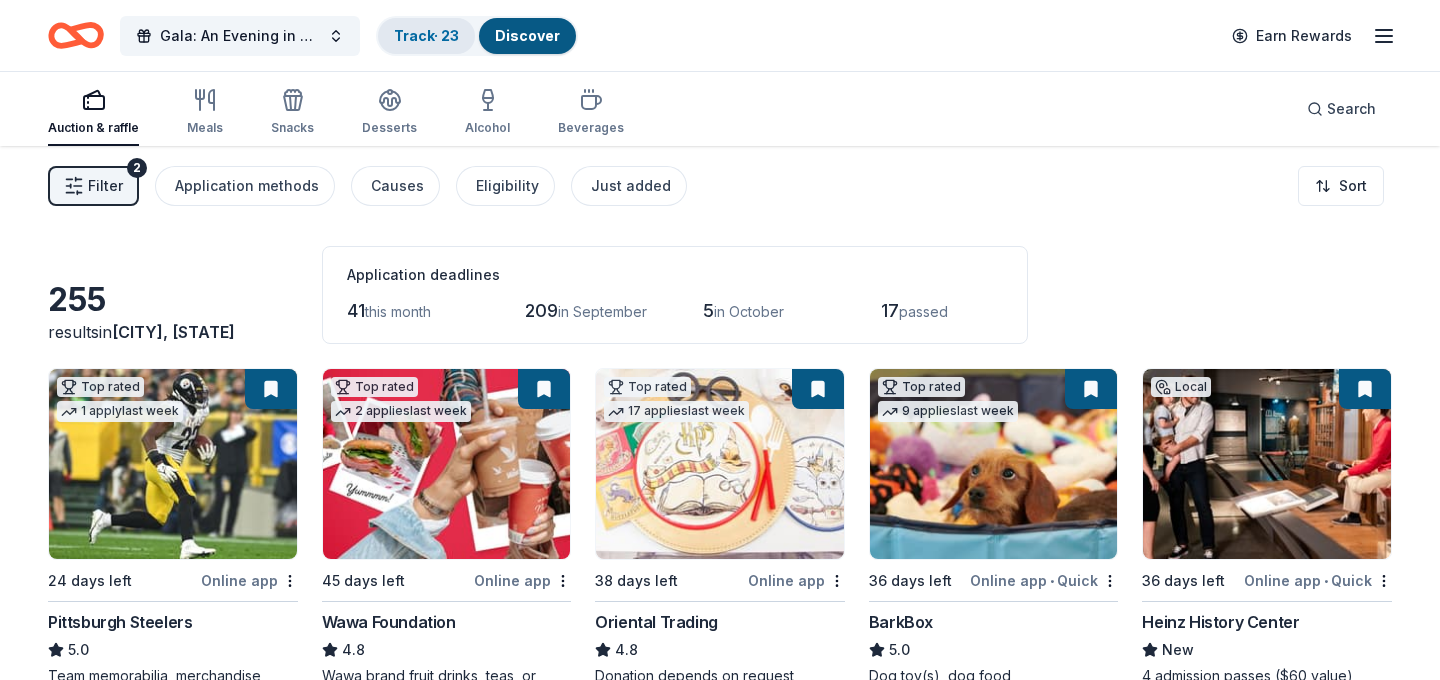click on "Track  · 23" at bounding box center [426, 35] 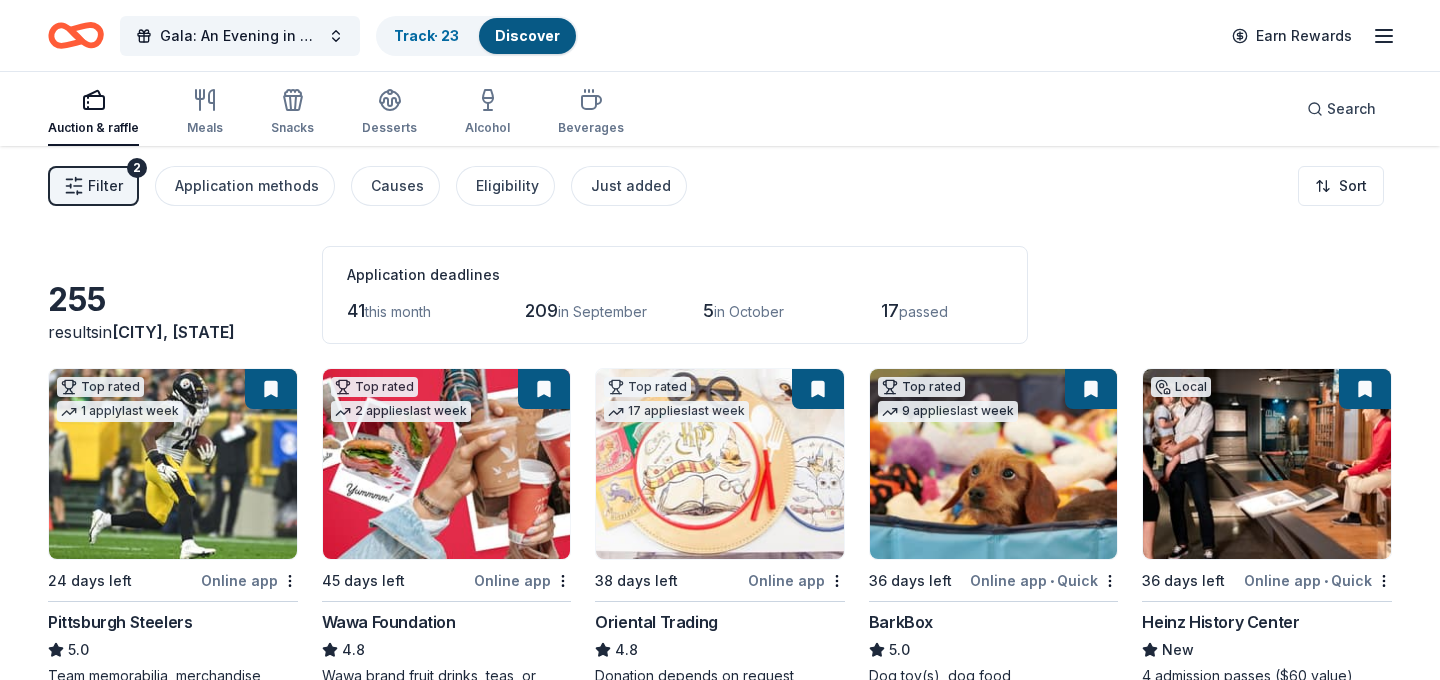 scroll, scrollTop: 1, scrollLeft: 0, axis: vertical 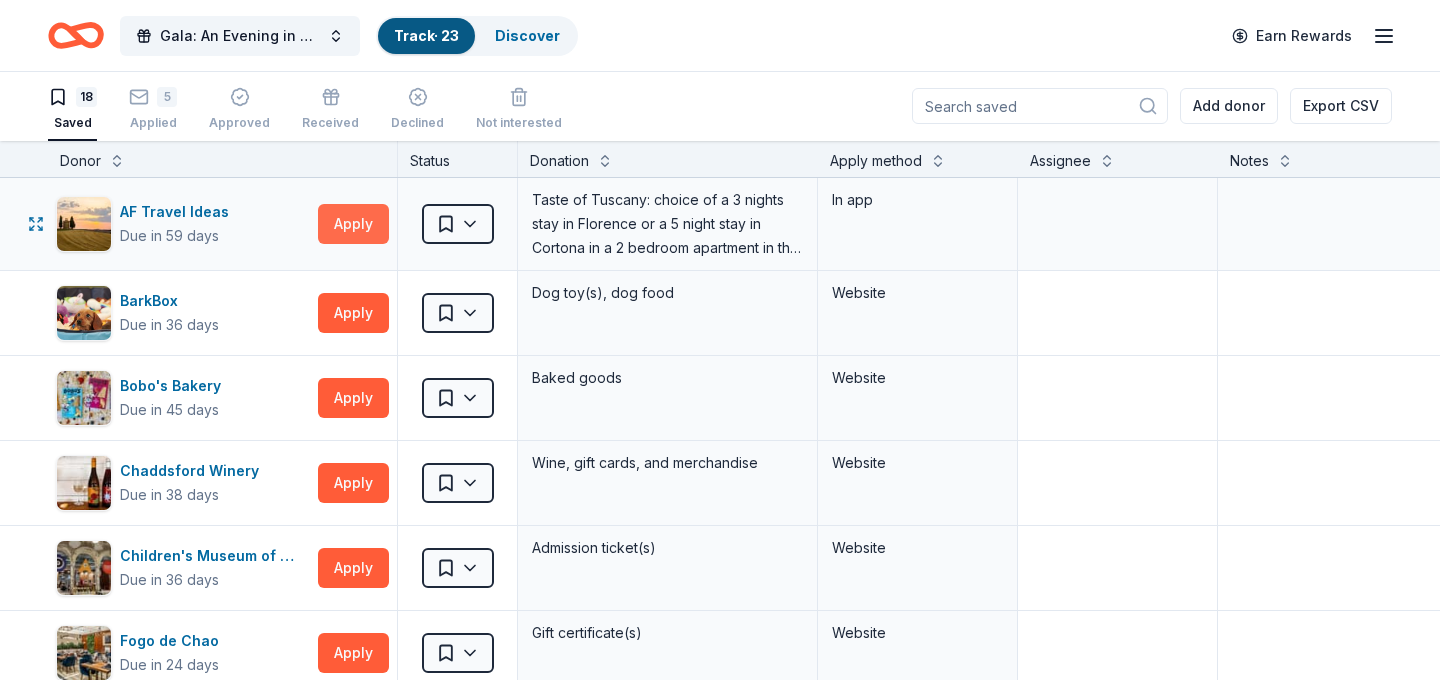 click on "Apply" at bounding box center (353, 224) 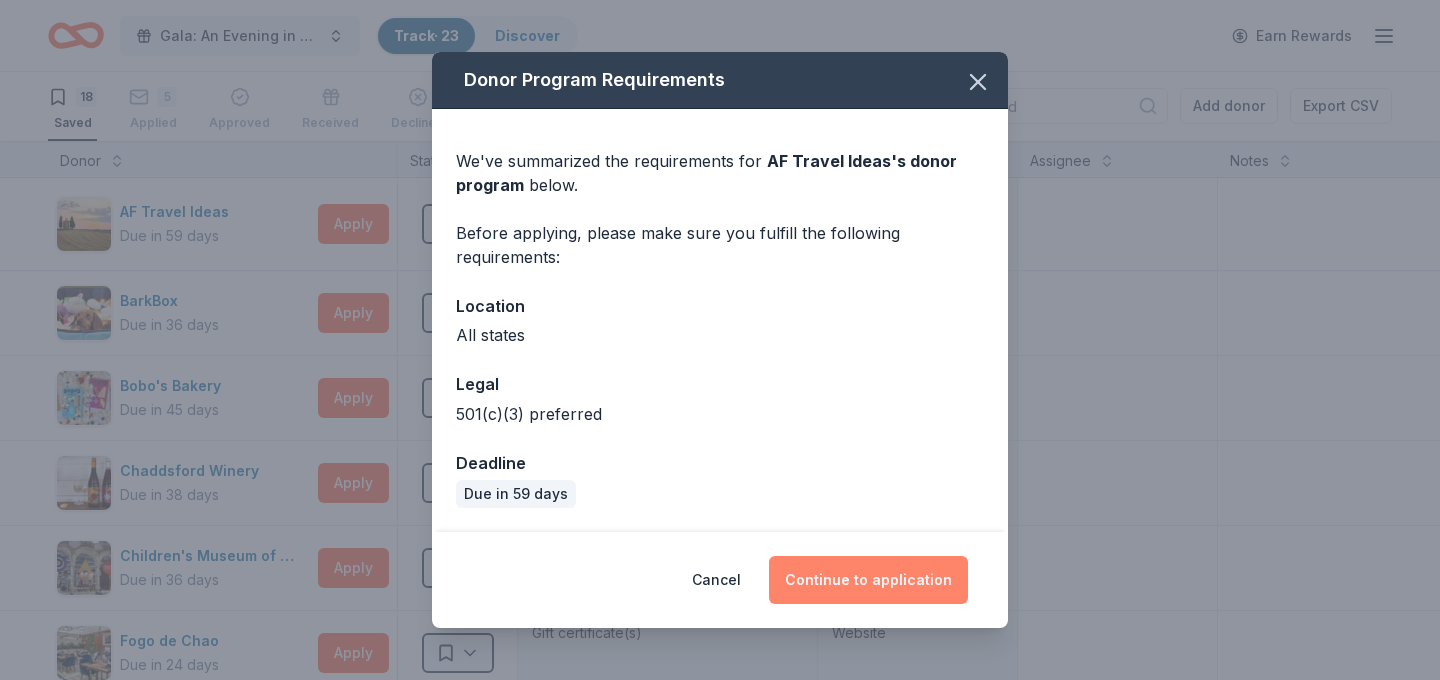 click on "Continue to application" at bounding box center [868, 580] 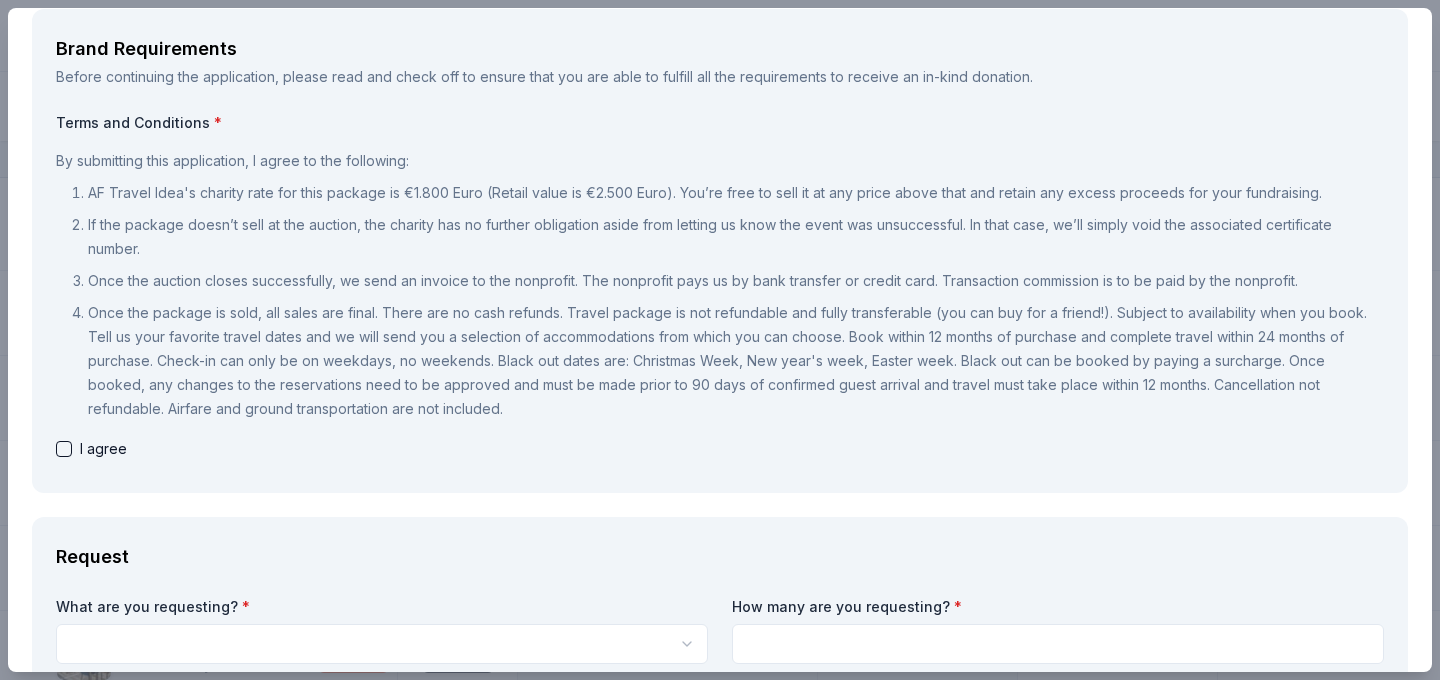 scroll, scrollTop: 148, scrollLeft: 0, axis: vertical 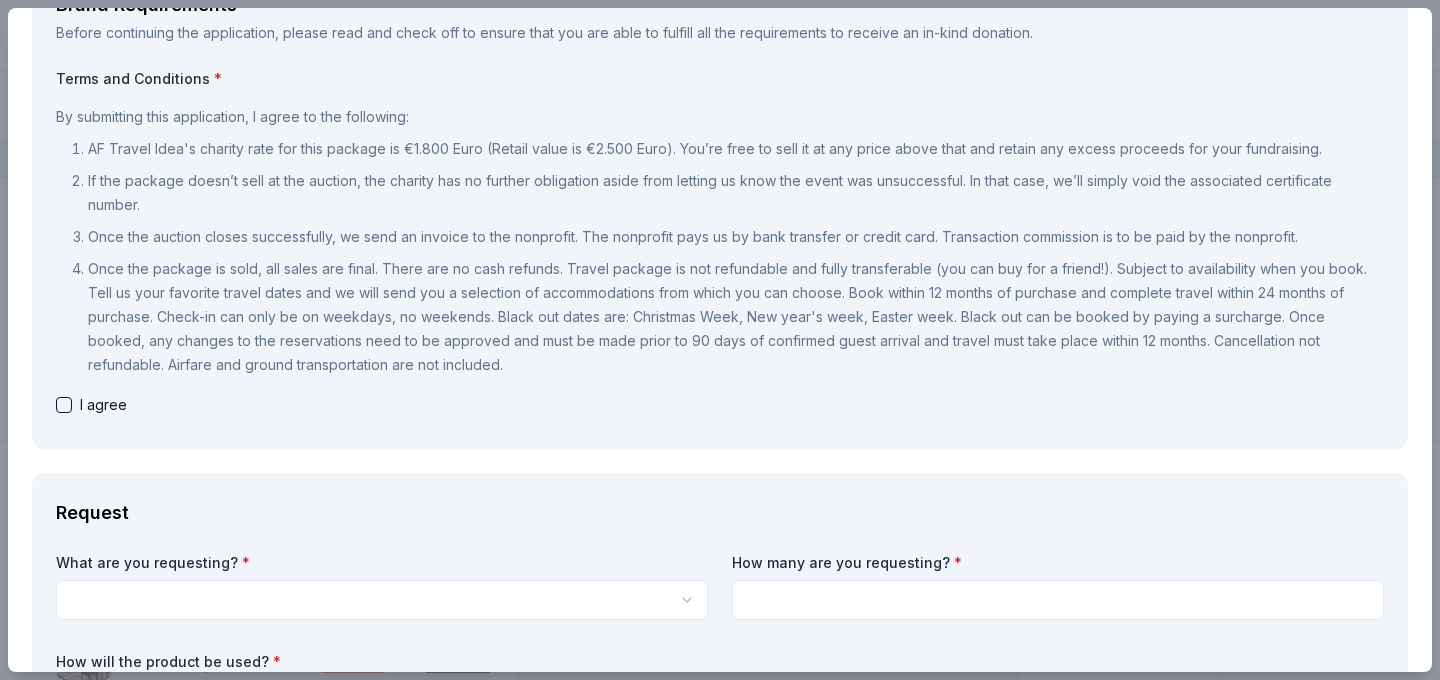 click at bounding box center (64, 405) 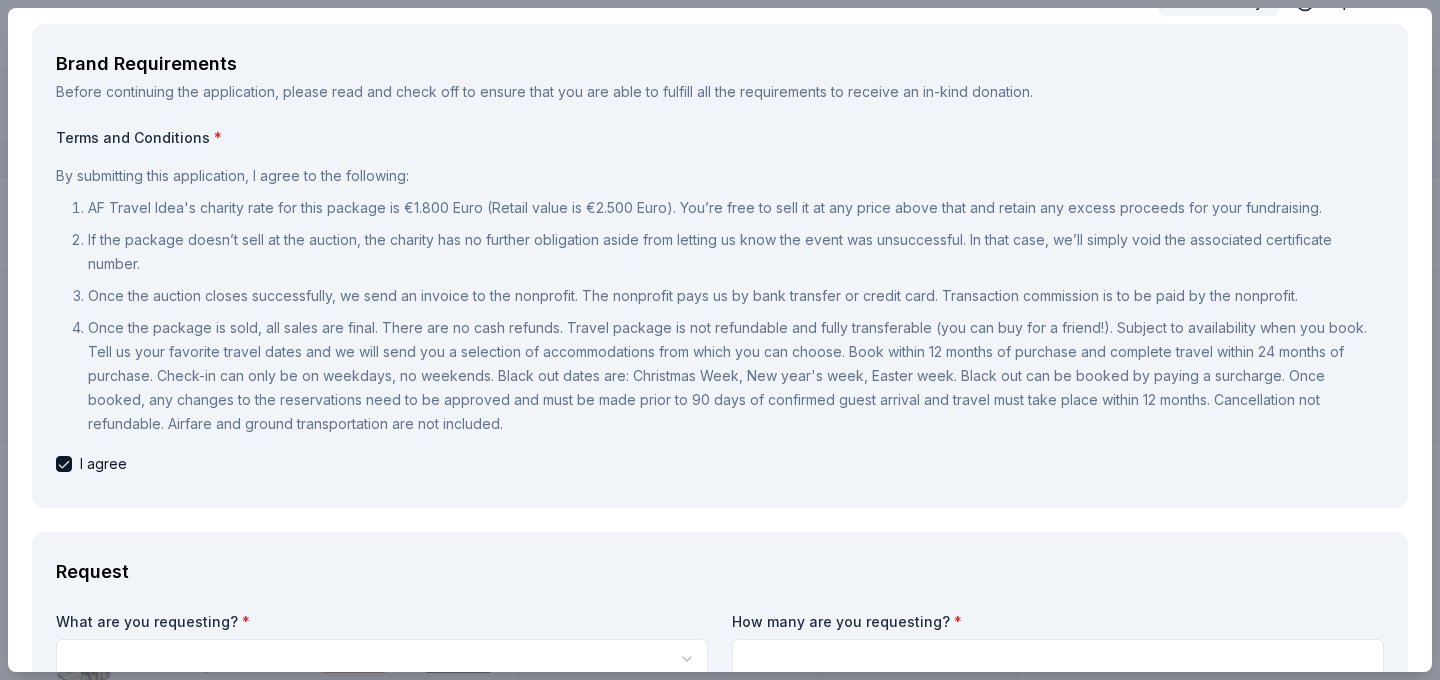 scroll, scrollTop: 0, scrollLeft: 0, axis: both 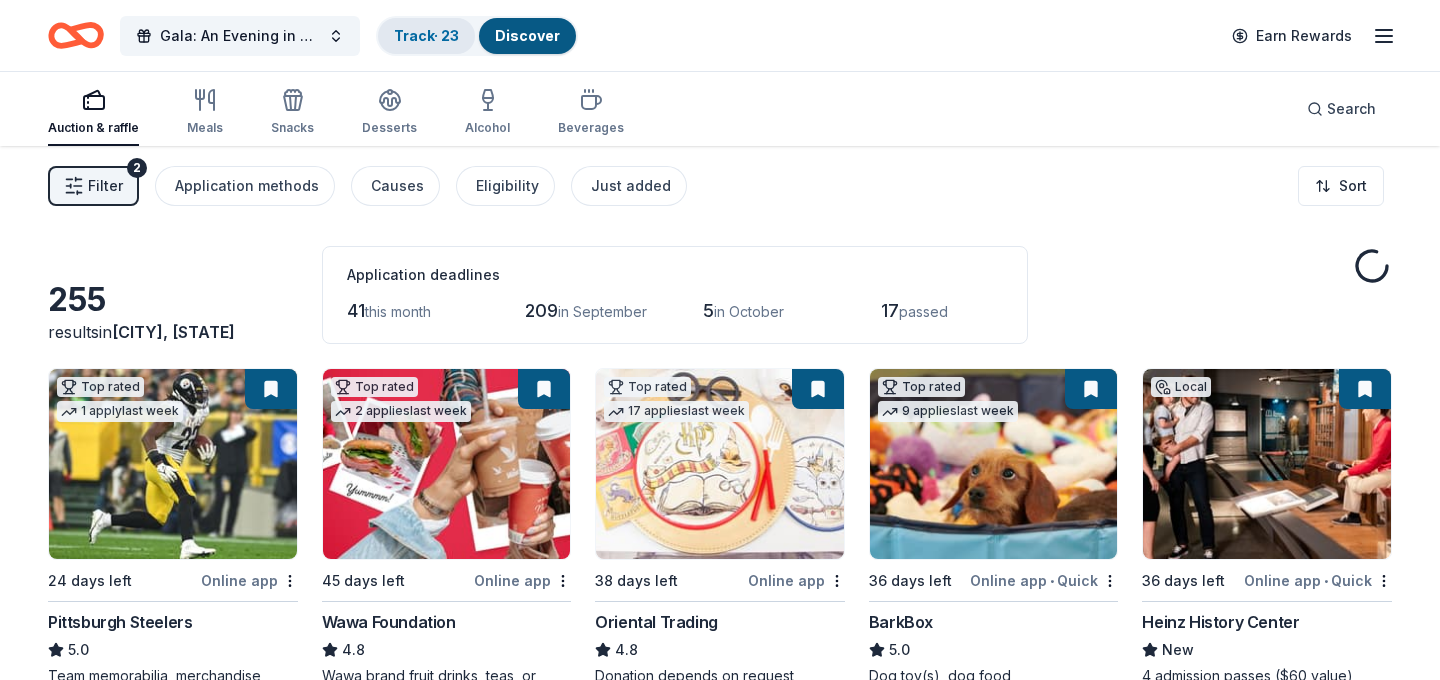 click on "Track  · 23" at bounding box center (426, 35) 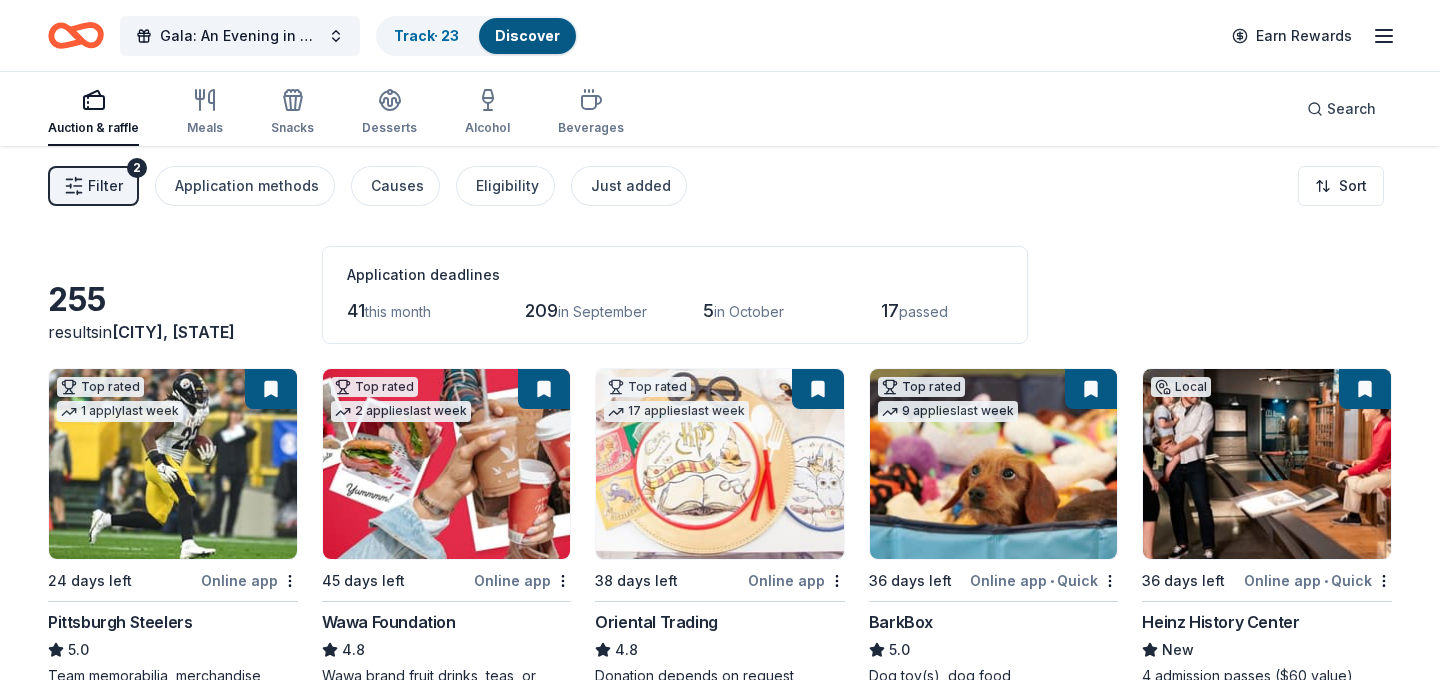 scroll, scrollTop: 1, scrollLeft: 0, axis: vertical 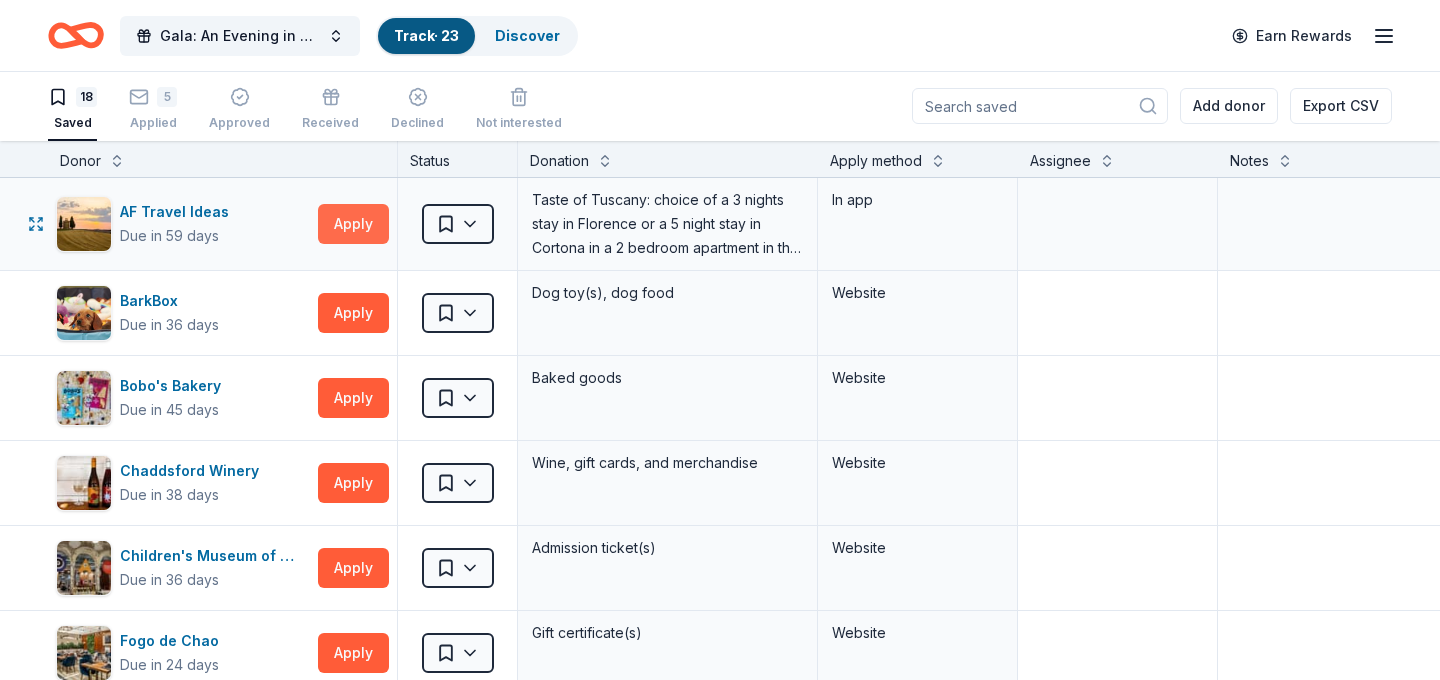 click on "Apply" at bounding box center (353, 224) 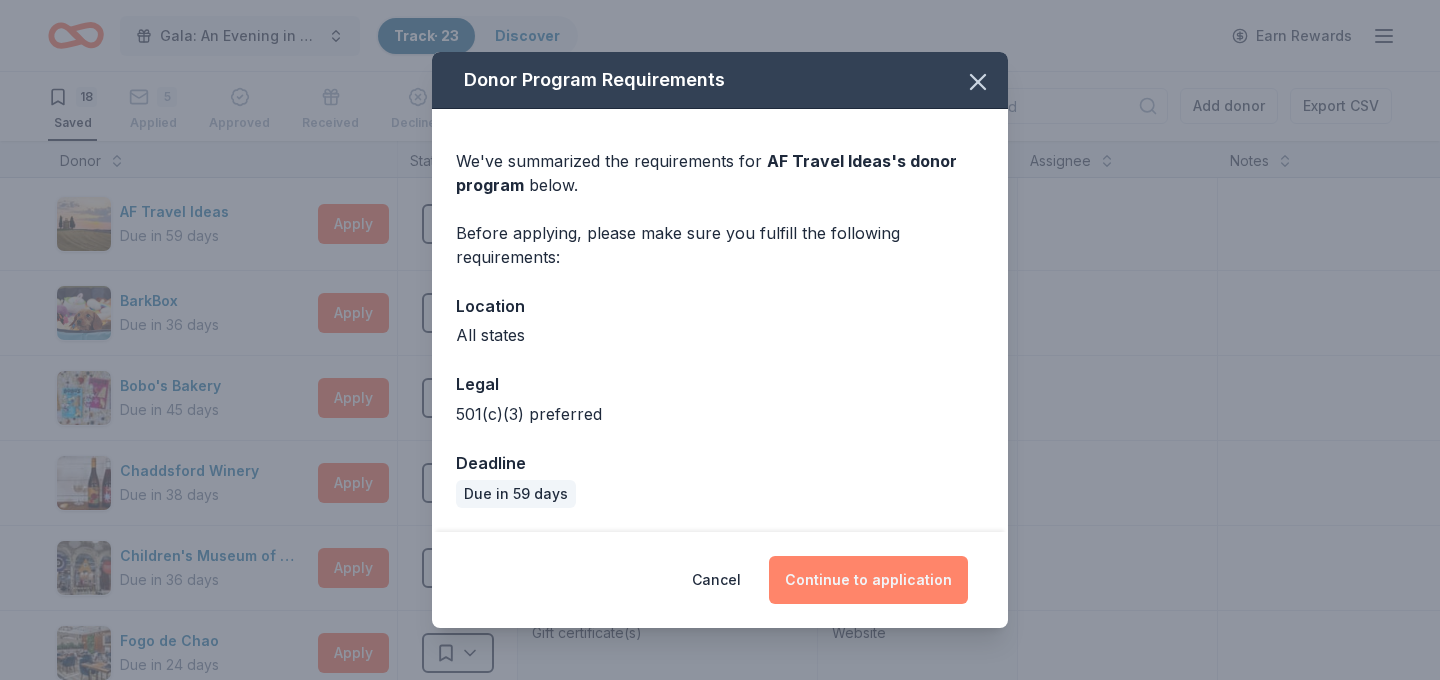 click on "Continue to application" at bounding box center (868, 580) 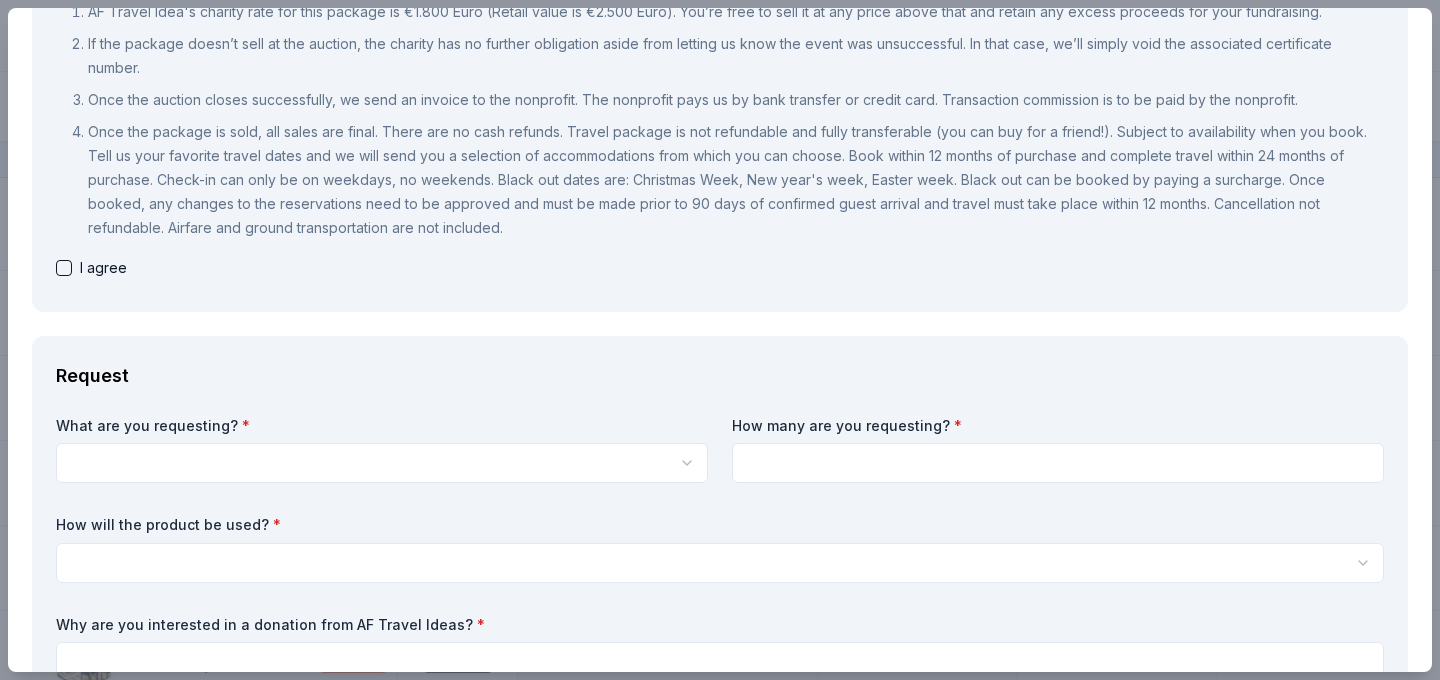scroll, scrollTop: 362, scrollLeft: 0, axis: vertical 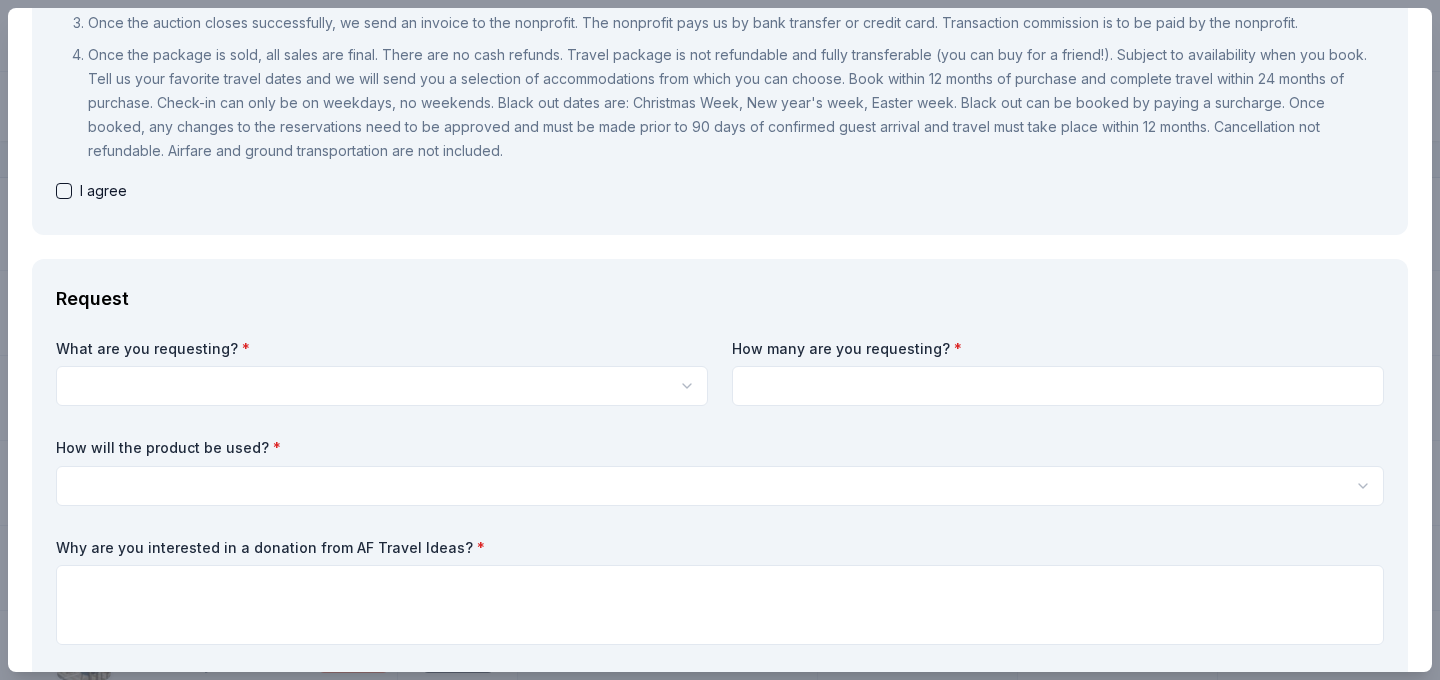 click on "Gala: An Evening in Tuscany Track  · 23 Discover Earn Rewards 18 Saved 5 Applied Approved Received Declined Not interested Add donor Export CSV Donor Status Donation Apply method Assignee Notes AF Travel Ideas Due in 59 days Apply Saved Taste of Tuscany: choice of a 3 nights stay in Florence or a 5 night stay in Cortona in a 2 bedroom apartment in the city center (Retail value is €2.500 Euro; you keep any proceeds above our charity rate of €1.800 Euro). The package includes a private walking tour of the town with a professional guide, a visit to an artisanal jewelry boutique with a glass of Italian Prosecco, wine tasting in a traditional Enoteca with local wines, pre-arrival and in-house local English speaking concierge and booking services, and all consumption fees (A/C, heating, etc). Upgrade and a la carte extras available on request. In app BarkBox Due in 36 days Apply Saved Dog toy(s), dog food Website Bobo's Bakery Due in 45 days Apply Saved Baked goods  Website Chaddsford Winery Due in 38 days   *" at bounding box center [720, 339] 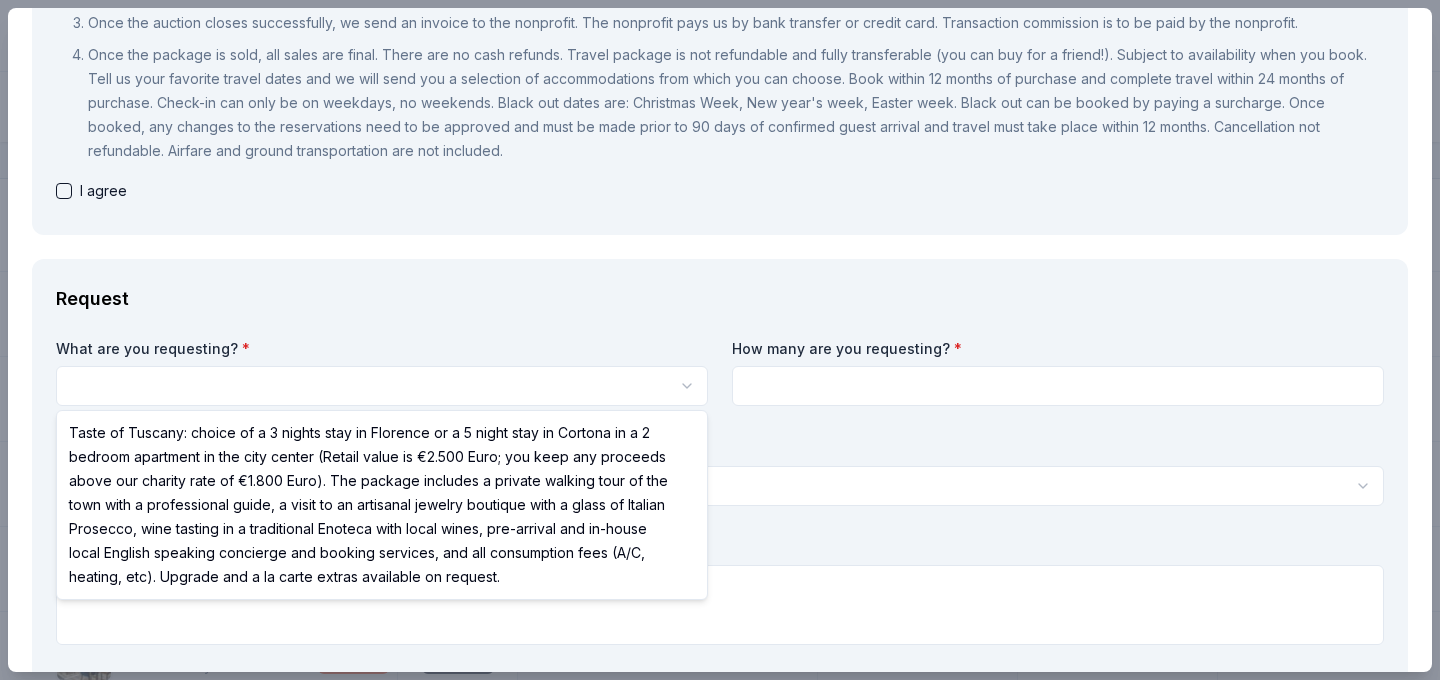 scroll, scrollTop: 0, scrollLeft: 0, axis: both 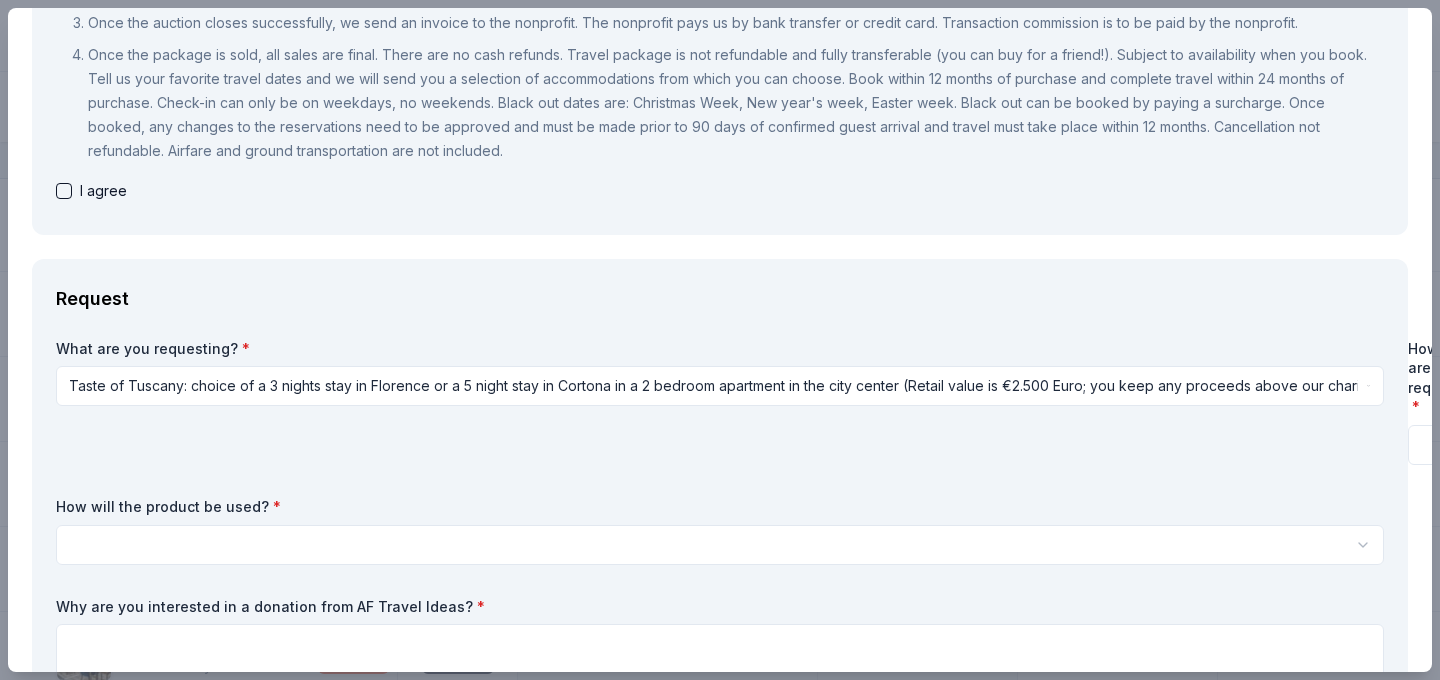 click on "What are you requesting? * Taste of Tuscany: choice of a 3 nights stay in Florence or a 5 night stay in Cortona in a 2 bedroom apartment in the city center (Retail value is €2.500 Euro; you keep any proceeds above our charity rate of €1.800 Euro). The package includes a private walking tour of the town with a professional guide, a visit to an artisanal jewelry boutique with a glass of Italian Prosecco, wine tasting in a traditional Enoteca with local wines, pre-arrival and in-house local English speaking concierge and booking services, and all consumption fees (A/C, heating, etc). Upgrade and a la carte extras available on request." at bounding box center [720, 402] 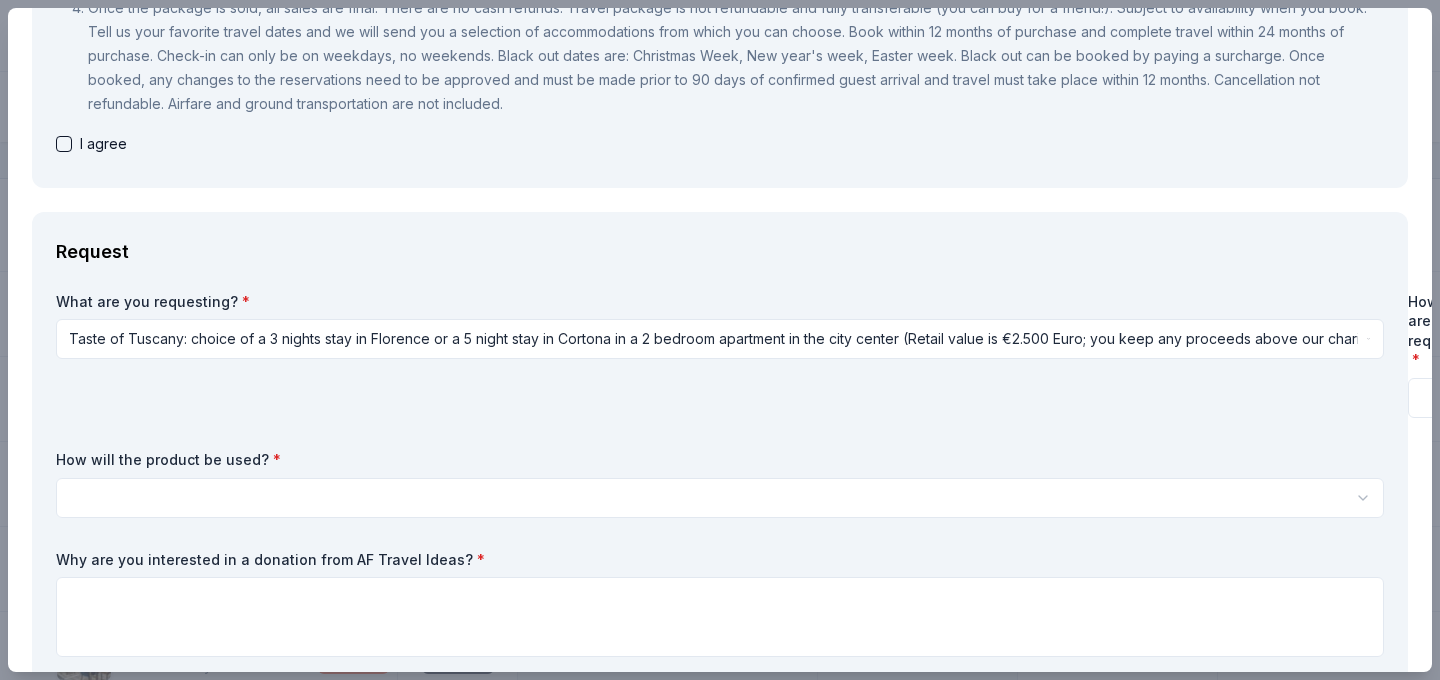 scroll, scrollTop: 429, scrollLeft: 0, axis: vertical 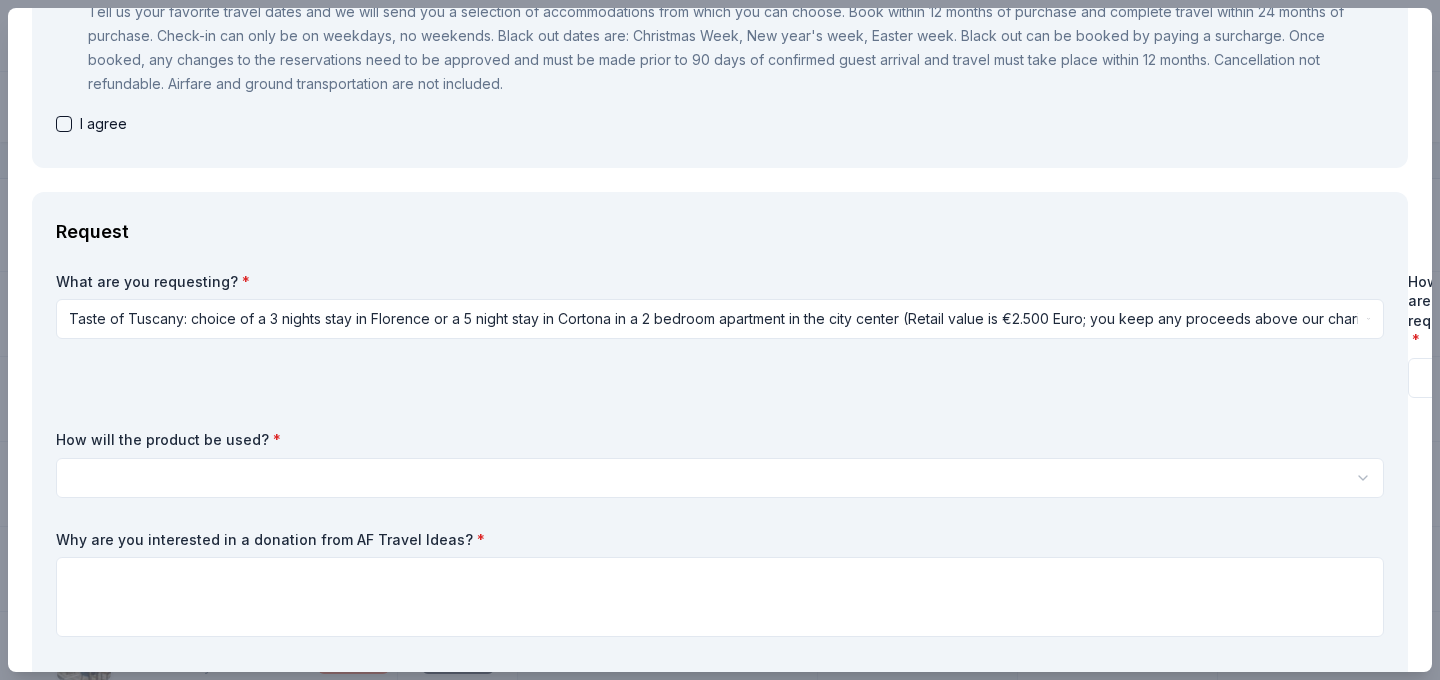 click on "How will the product be used? * Silent auction Live auction Raffle / Door prize Swag bag for attendees Food and beverage for attendees Other" at bounding box center [720, 464] 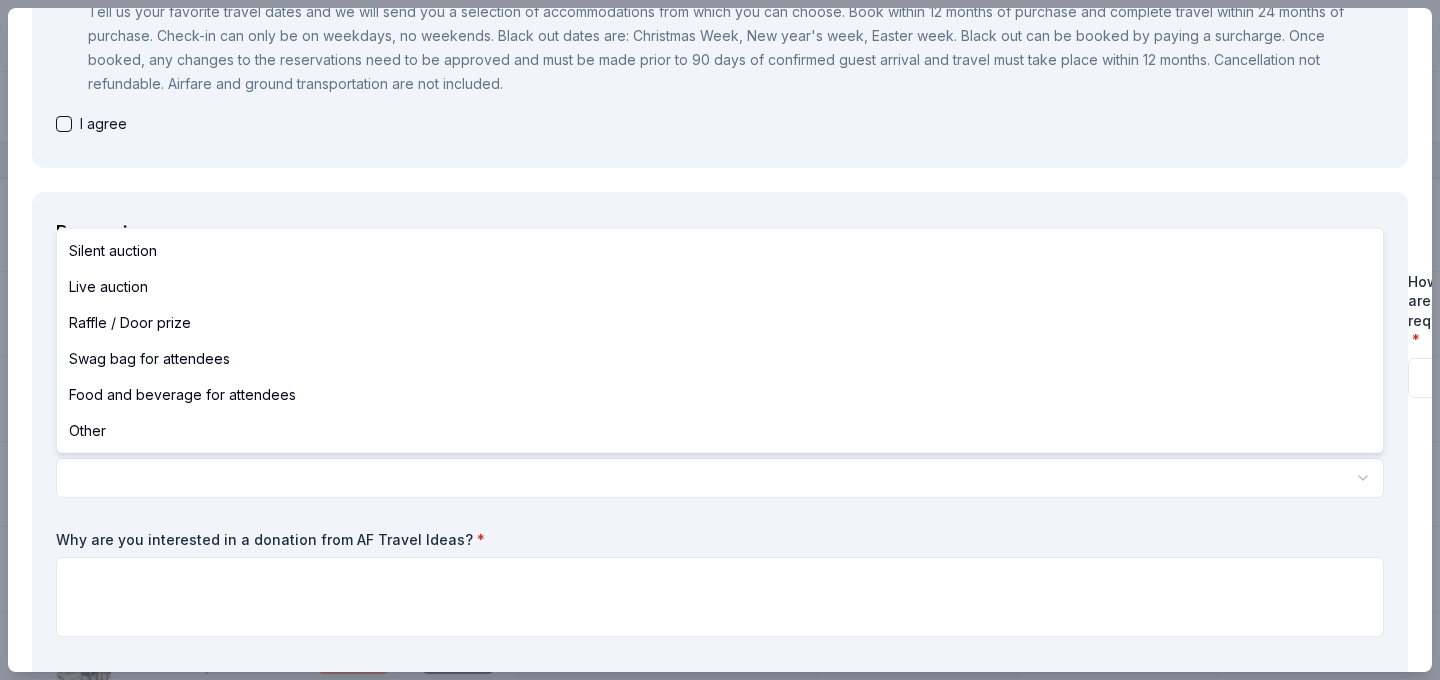 select on "liveAuction" 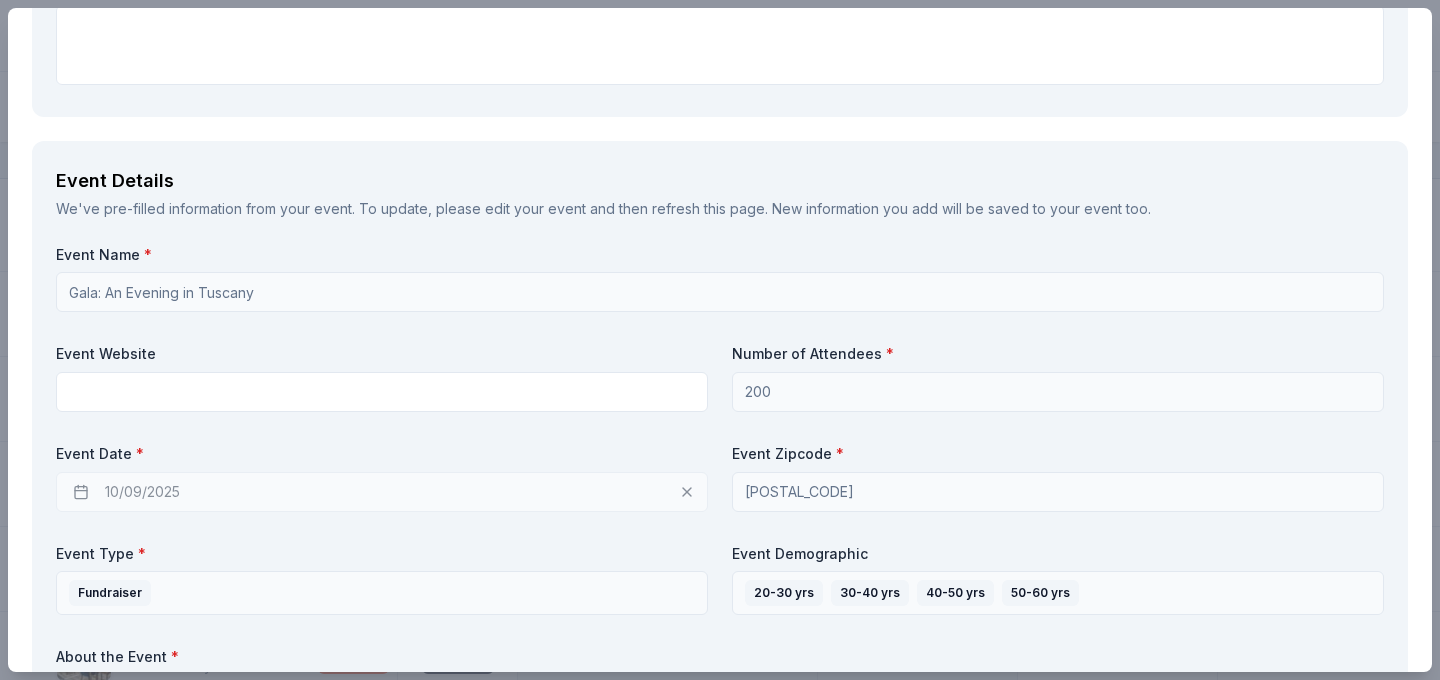 scroll, scrollTop: 1187, scrollLeft: 0, axis: vertical 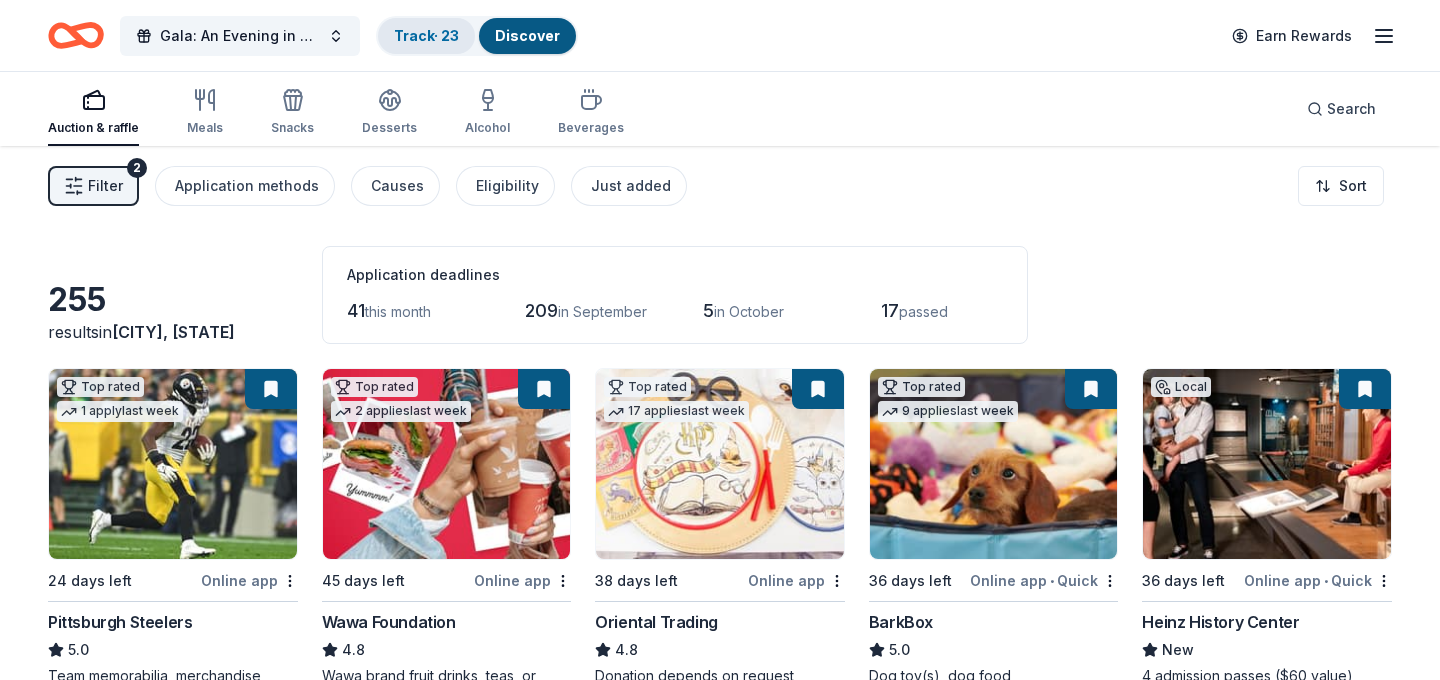 click on "Track  · 23" at bounding box center (426, 35) 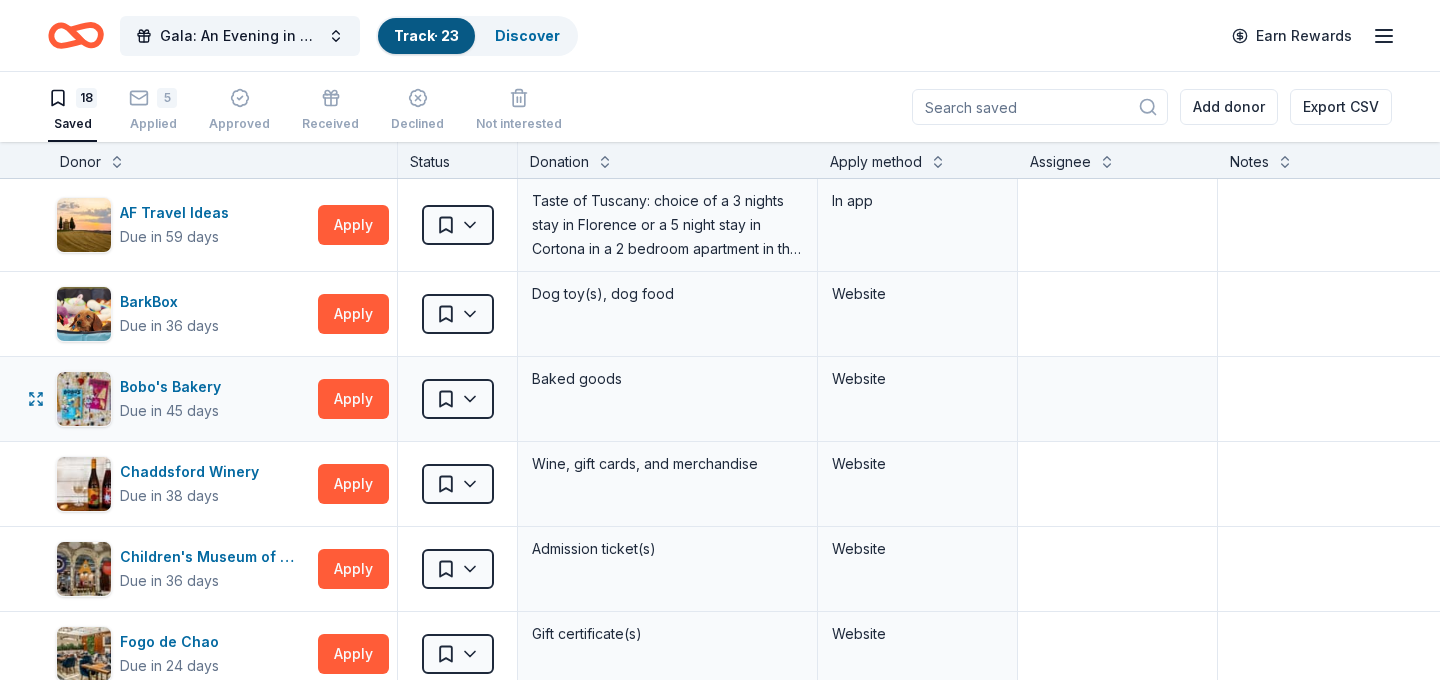 scroll, scrollTop: 1, scrollLeft: 0, axis: vertical 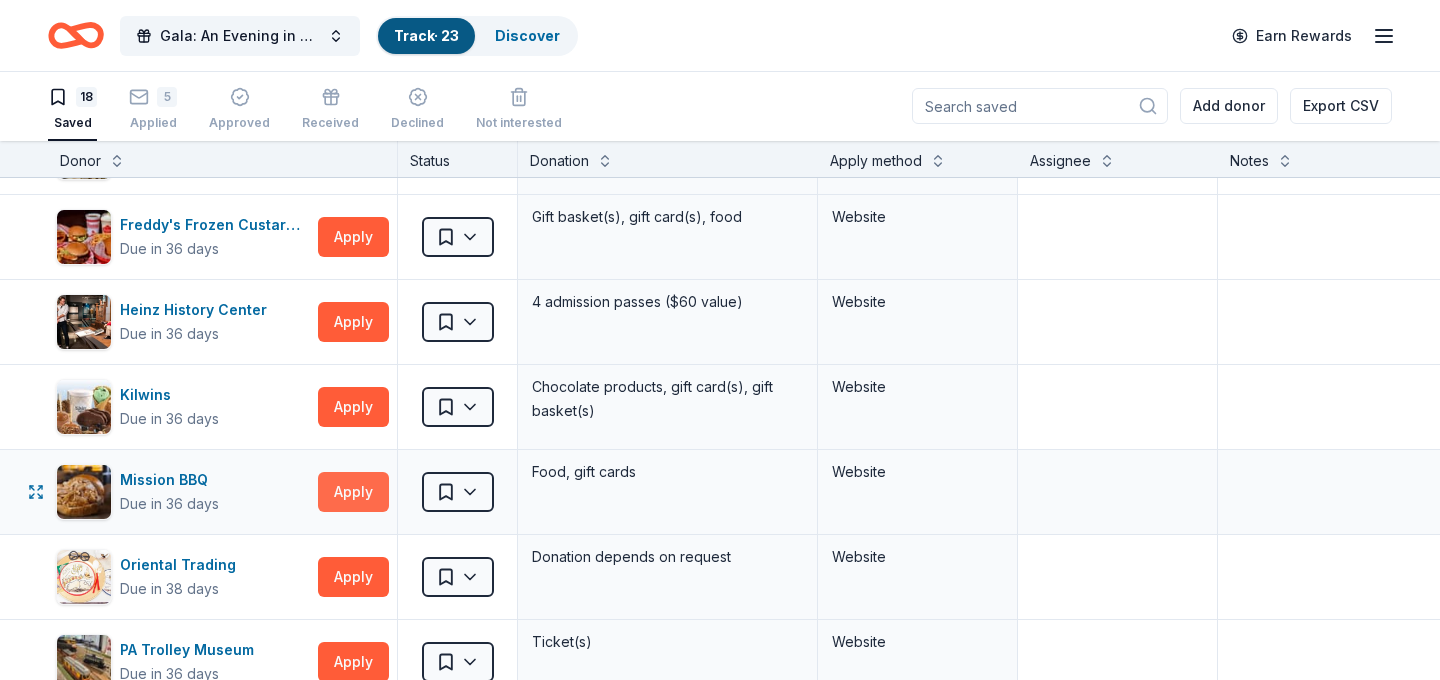 click on "Apply" at bounding box center (353, 492) 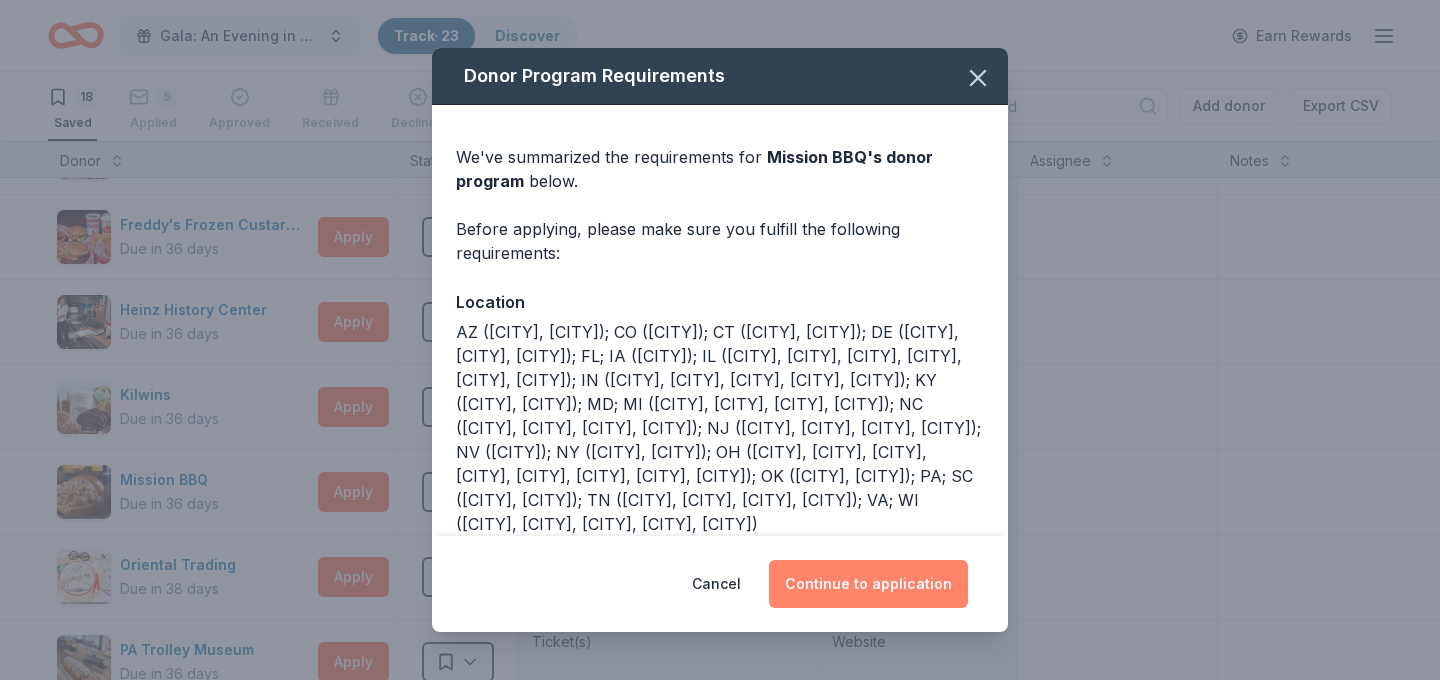 click on "Continue to application" at bounding box center [868, 584] 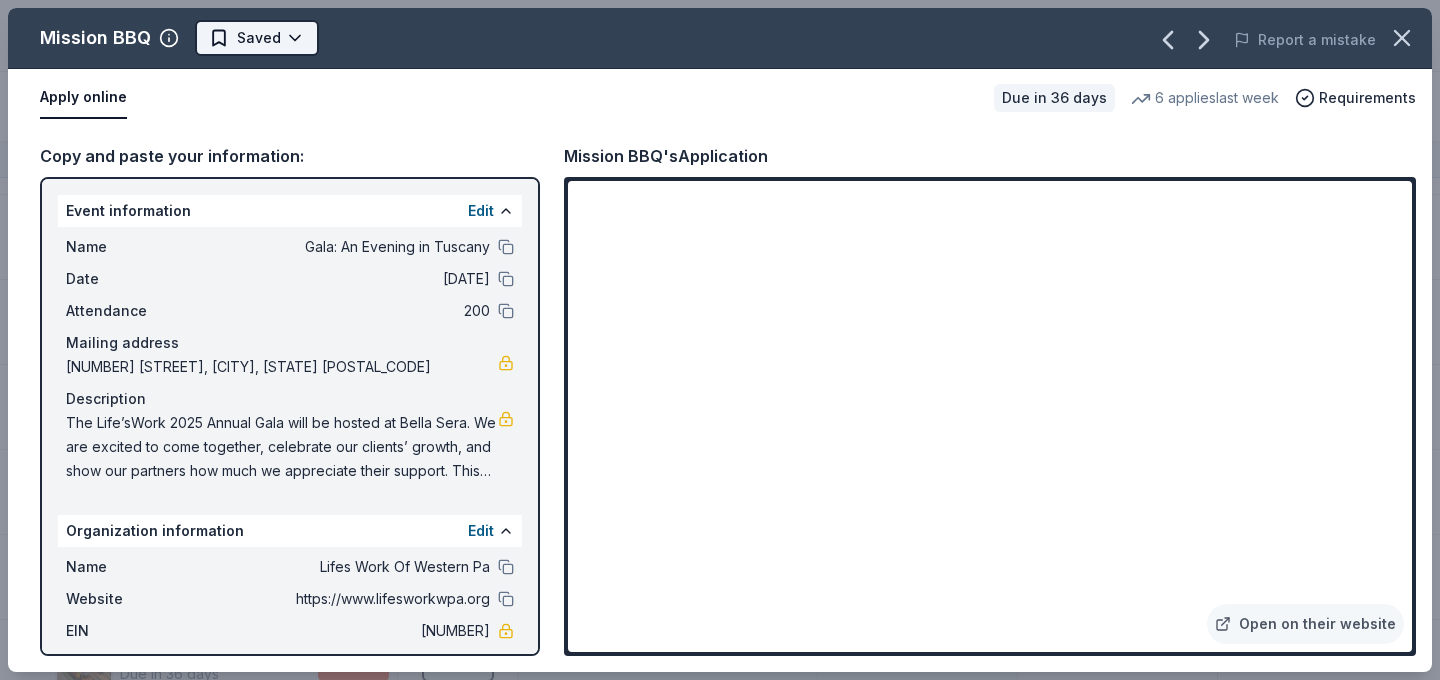click on "Gala: An Evening in Tuscany Track  · 23 Discover Earn Rewards 18 Saved 5 Applied Approved Received Declined Not interested Add donor Export CSV Donor Status Donation Apply method Assignee Notes AF Travel Ideas Due in 59 days Apply Saved Taste of Tuscany: choice of a 3 nights stay in Florence or a 5 night stay in Cortona in a 2 bedroom apartment in the city center (Retail value is €2.500 Euro; you keep any proceeds above our charity rate of €1.800 Euro). The package includes a private walking tour of the town with a professional guide, a visit to an artisanal jewelry boutique with a glass of Italian Prosecco, wine tasting in a traditional Enoteca with local wines, pre-arrival and in-house local English speaking concierge and booking services, and all consumption fees (A/C, heating, etc). Upgrade and a la carte extras available on request. In app BarkBox Due in 36 days Apply Saved Dog toy(s), dog food Website Bobo's Bakery Due in 45 days Apply Saved Baked goods  Website Chaddsford Winery Due in 38 days   6" at bounding box center (720, 339) 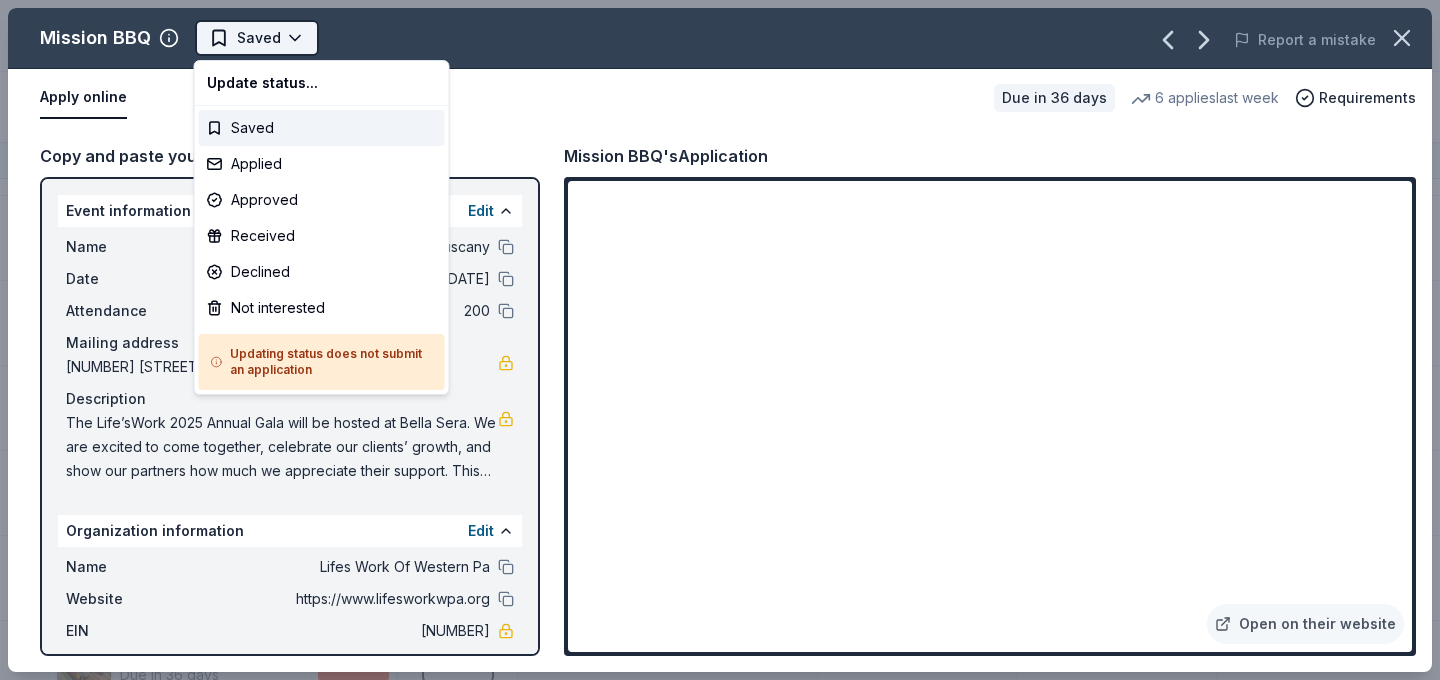 scroll, scrollTop: 0, scrollLeft: 0, axis: both 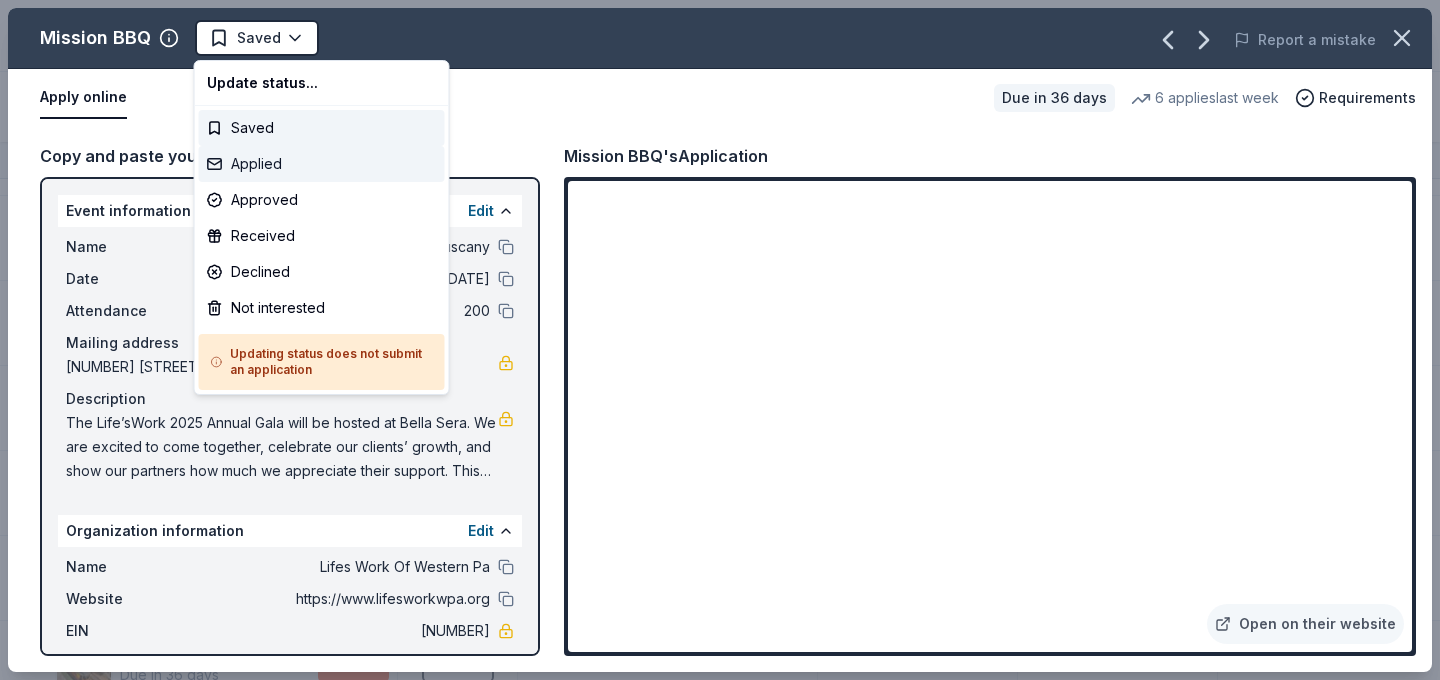 click on "Applied" at bounding box center [322, 164] 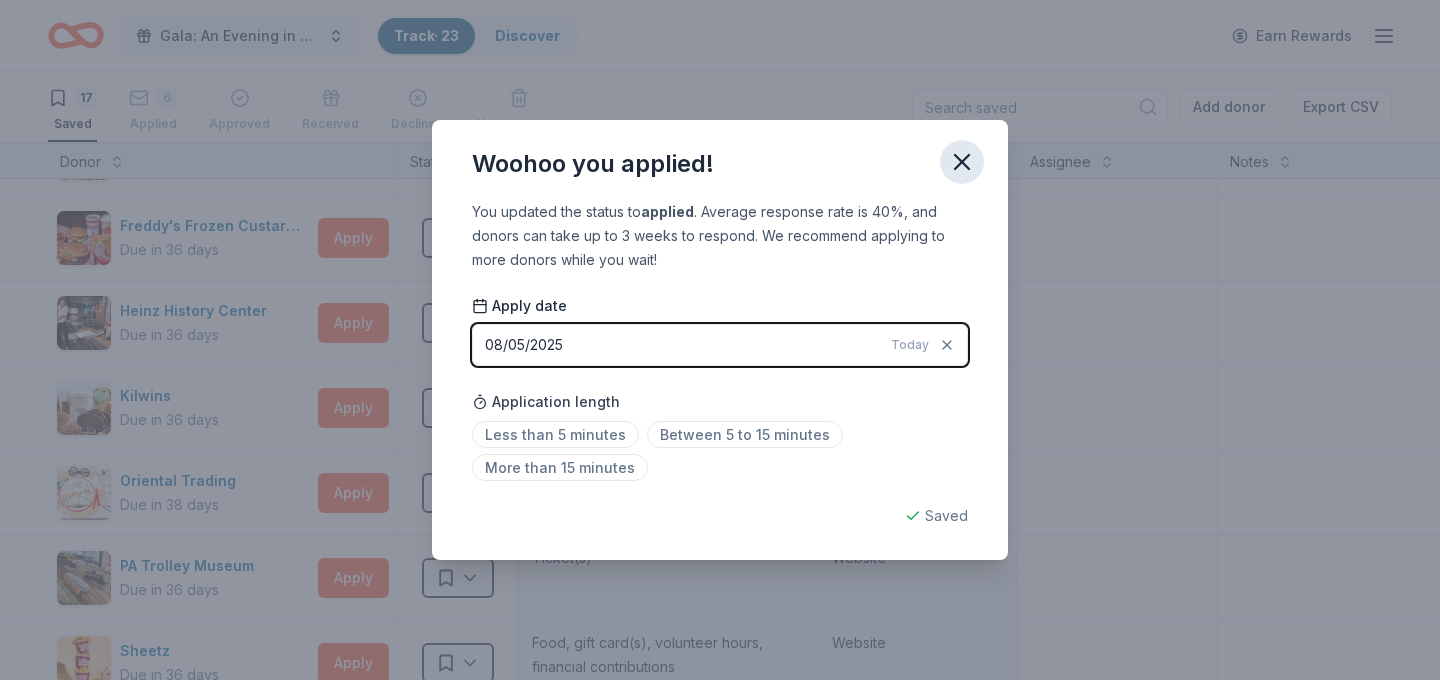 click 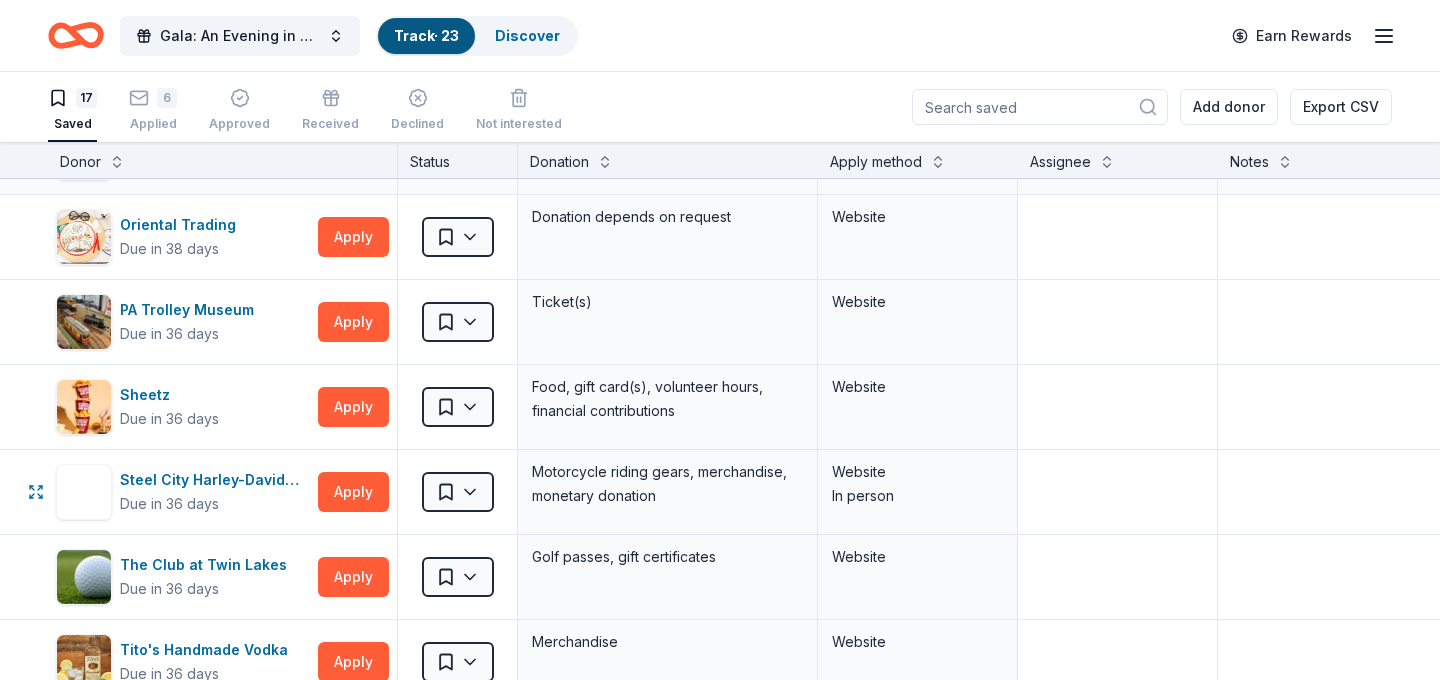 scroll, scrollTop: 772, scrollLeft: 0, axis: vertical 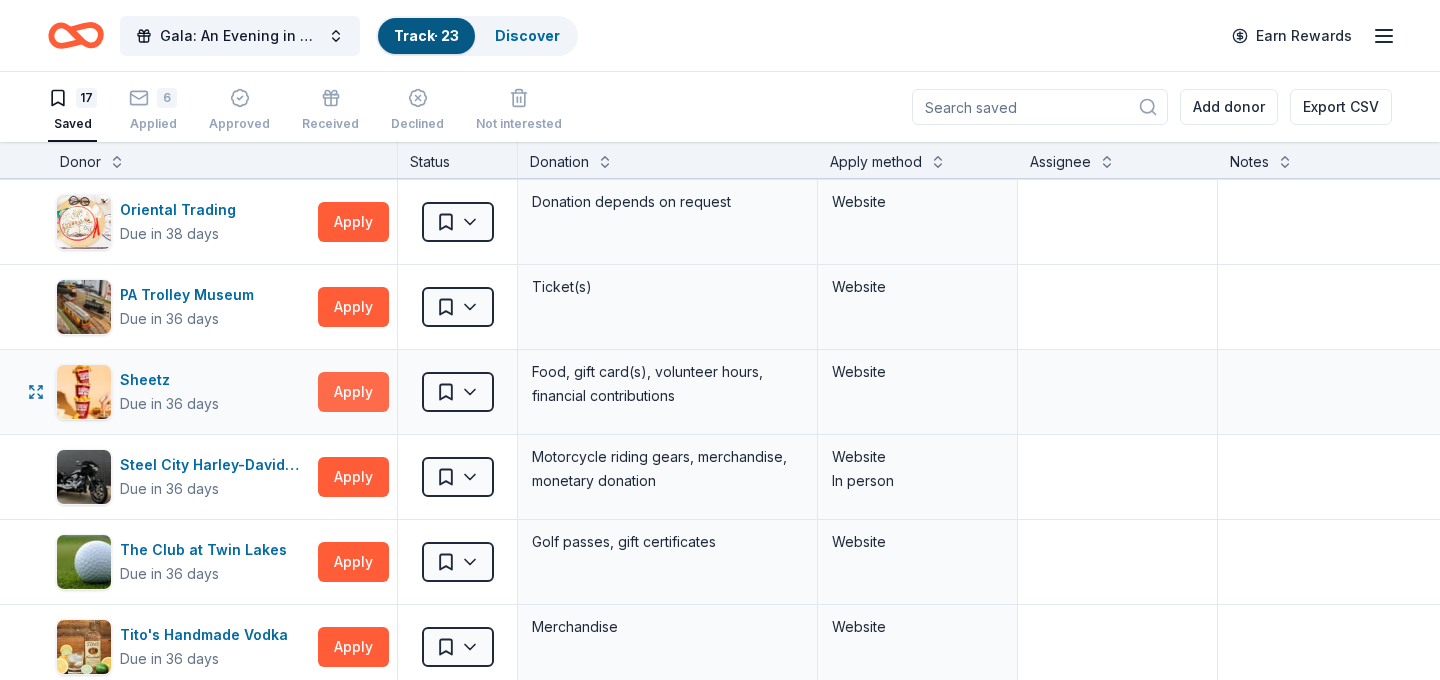 click on "Apply" at bounding box center (353, 392) 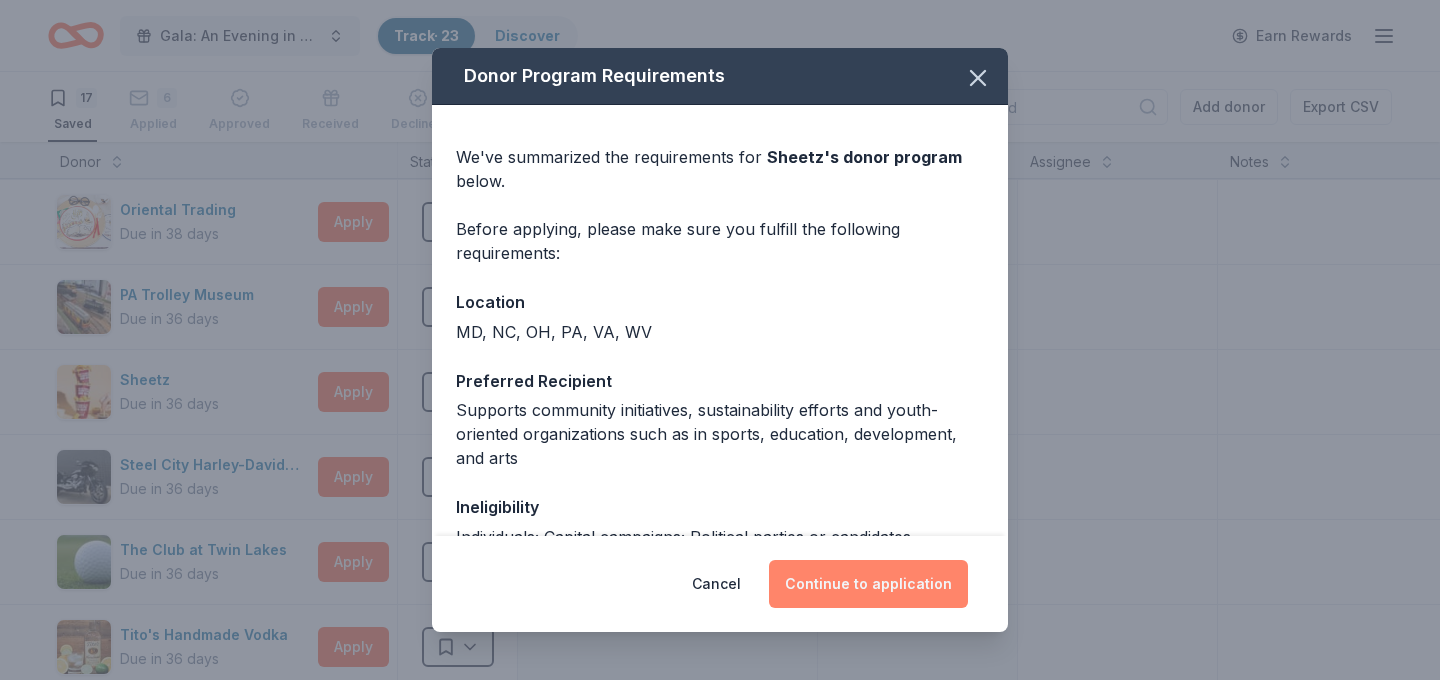 click on "Continue to application" at bounding box center [868, 584] 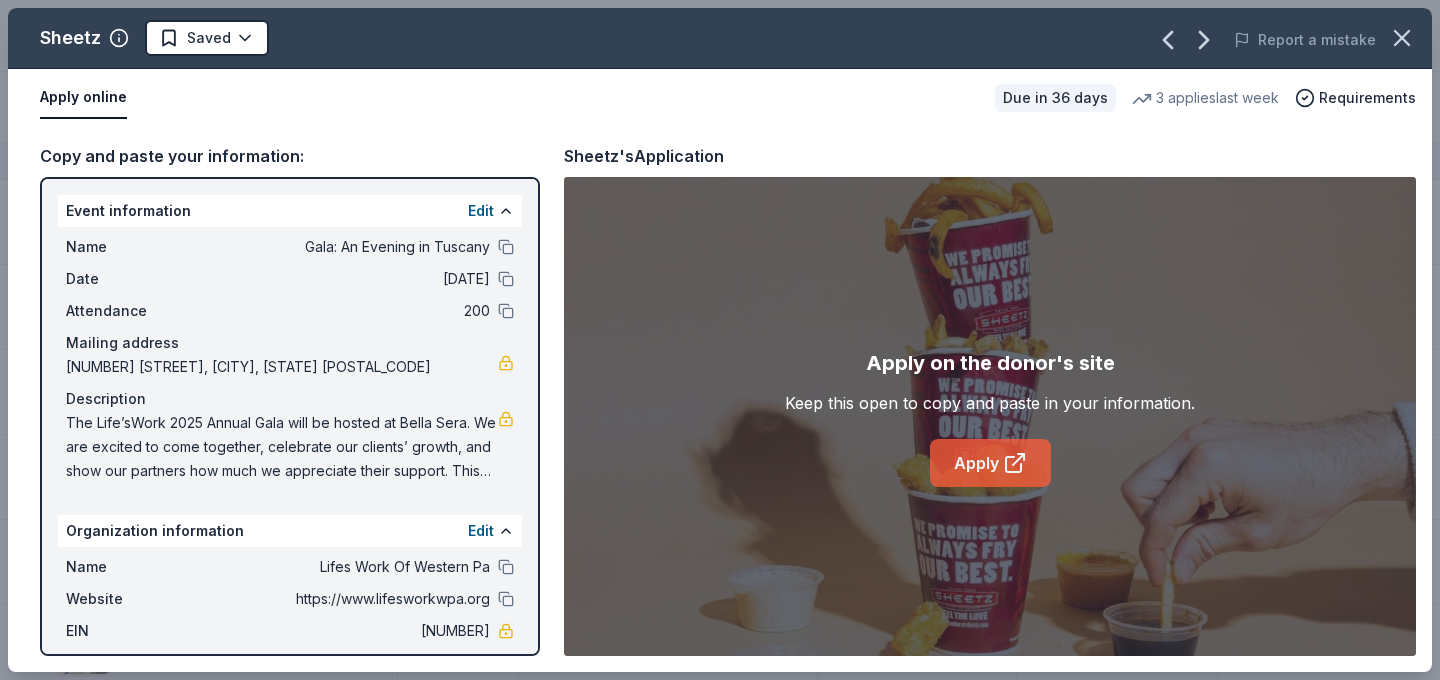 click 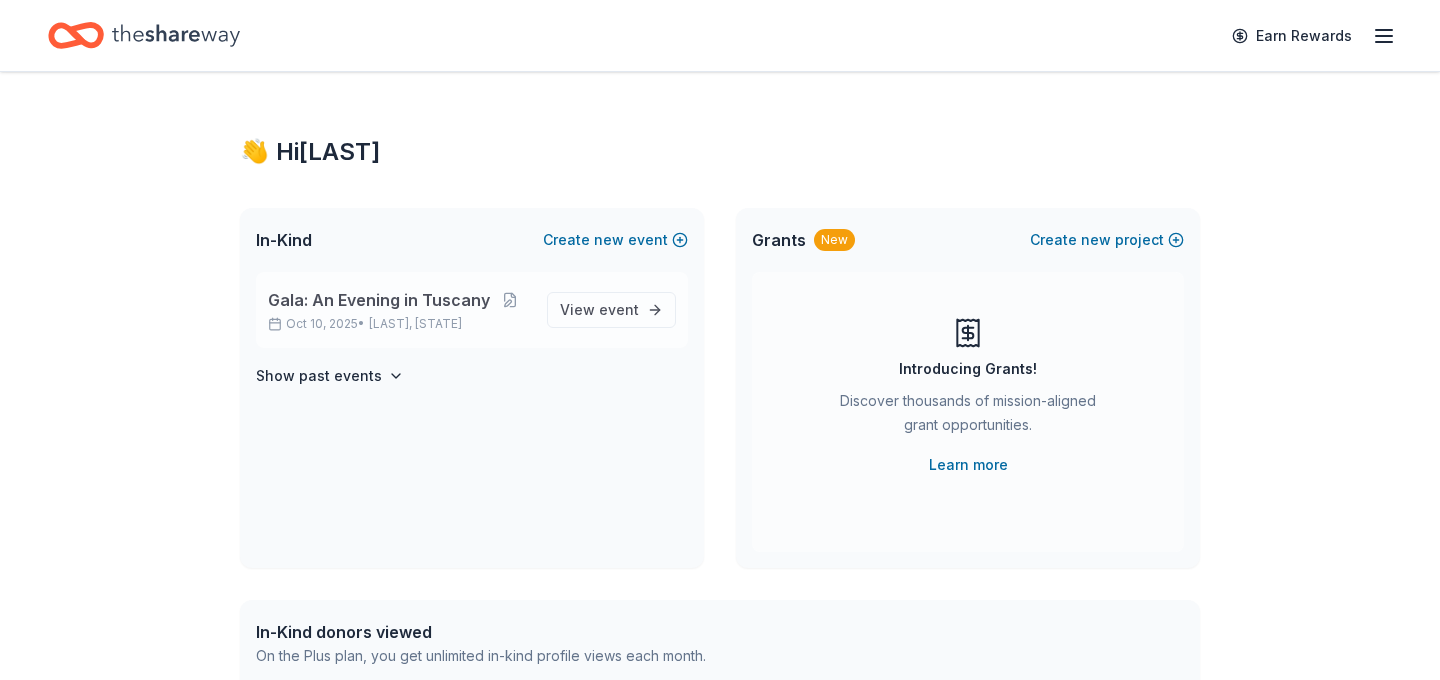 scroll, scrollTop: 0, scrollLeft: 0, axis: both 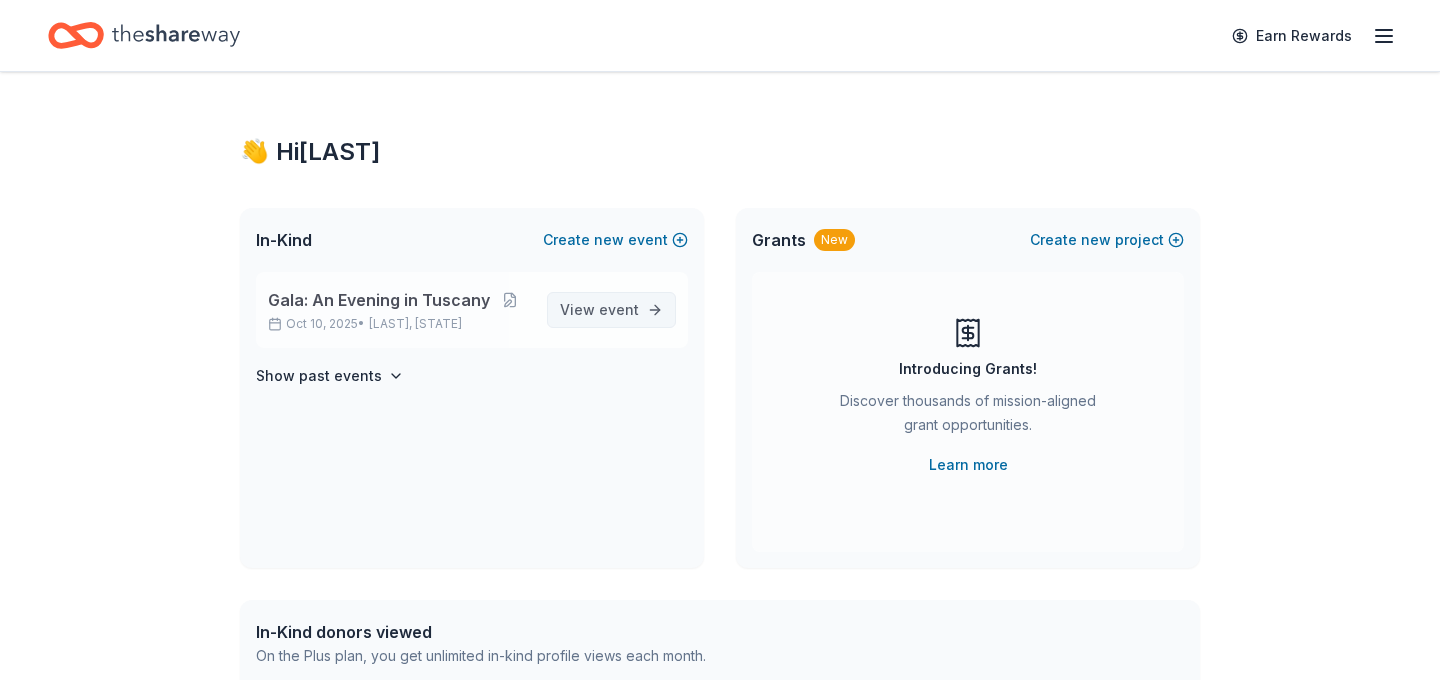 click on "event" at bounding box center [619, 309] 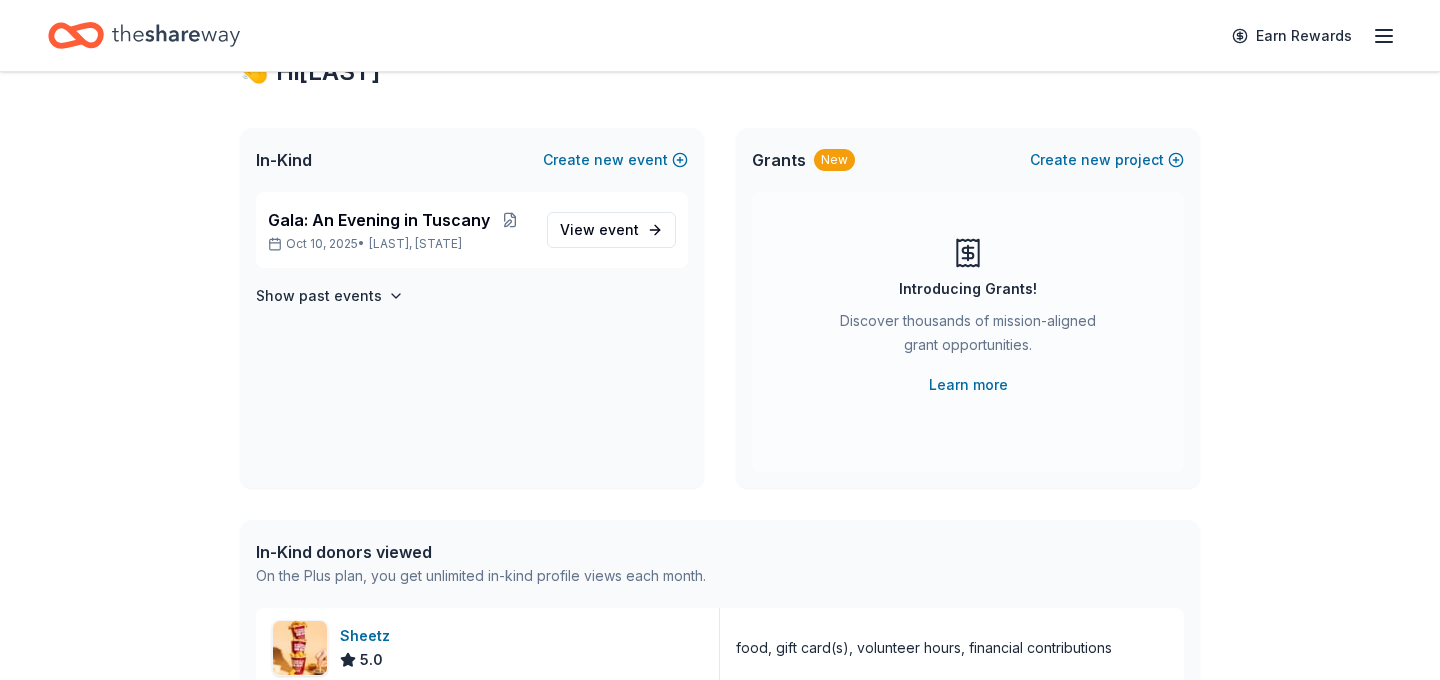 scroll, scrollTop: 134, scrollLeft: 0, axis: vertical 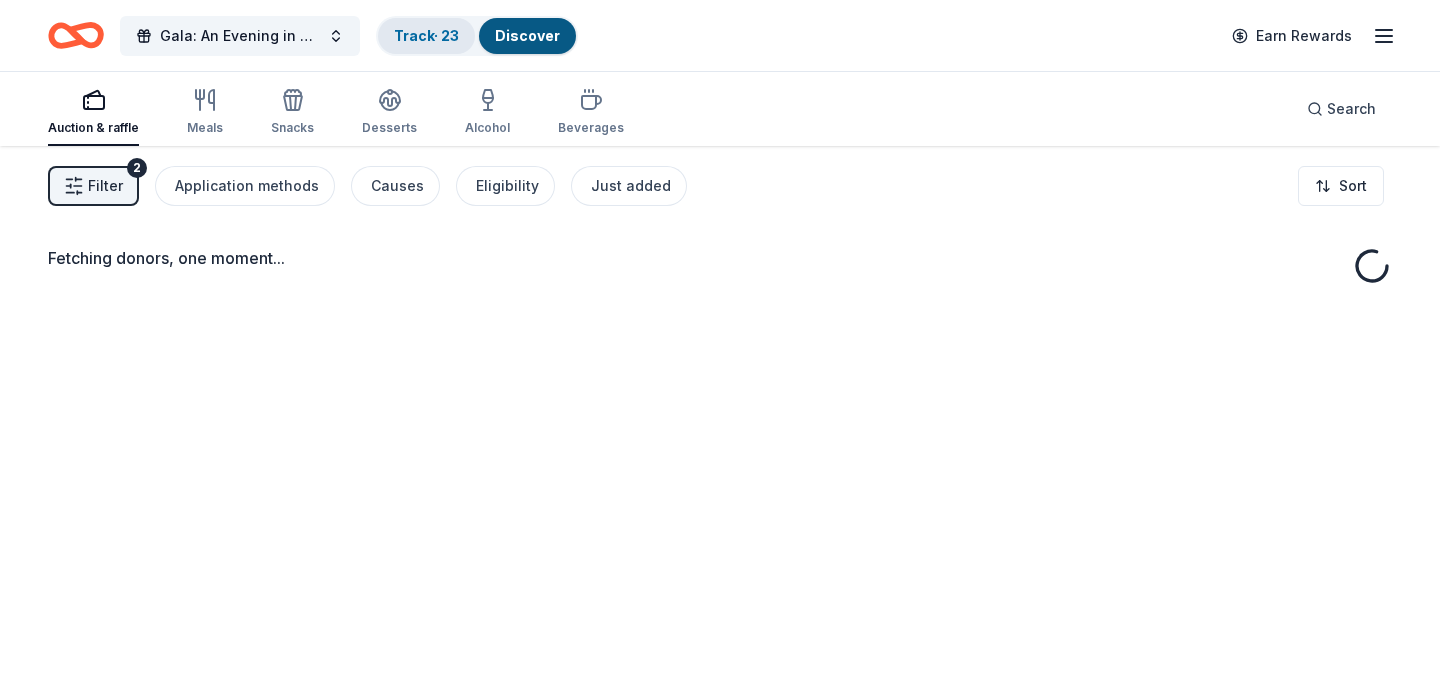 click on "Track  · 23" at bounding box center [426, 35] 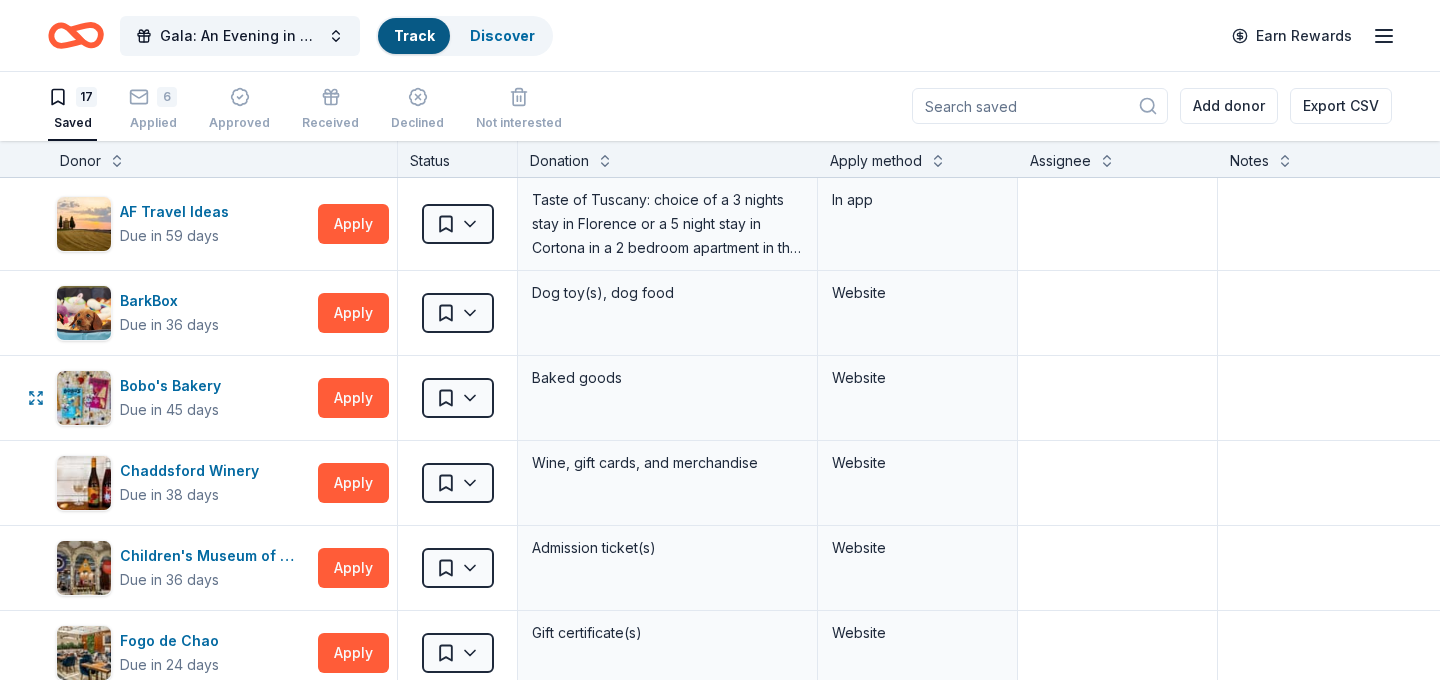 scroll, scrollTop: 1, scrollLeft: 0, axis: vertical 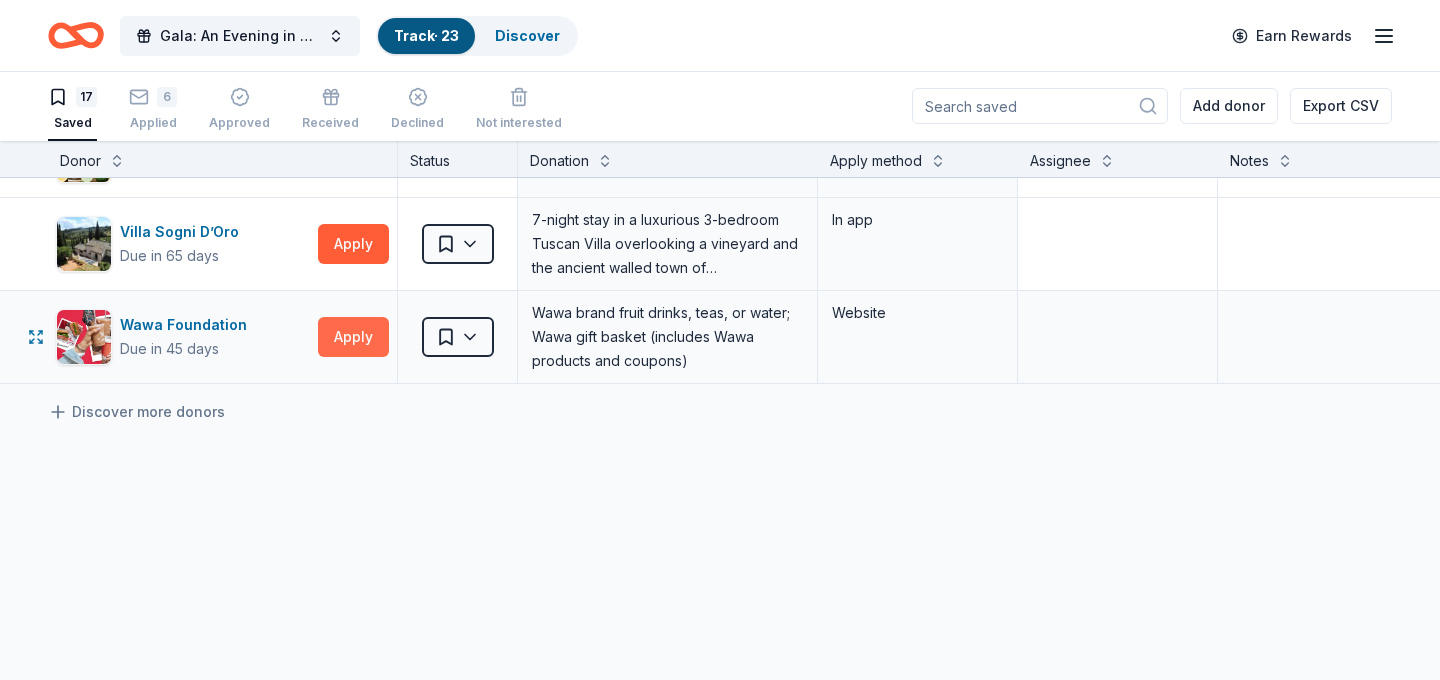 click on "Apply" at bounding box center [353, 337] 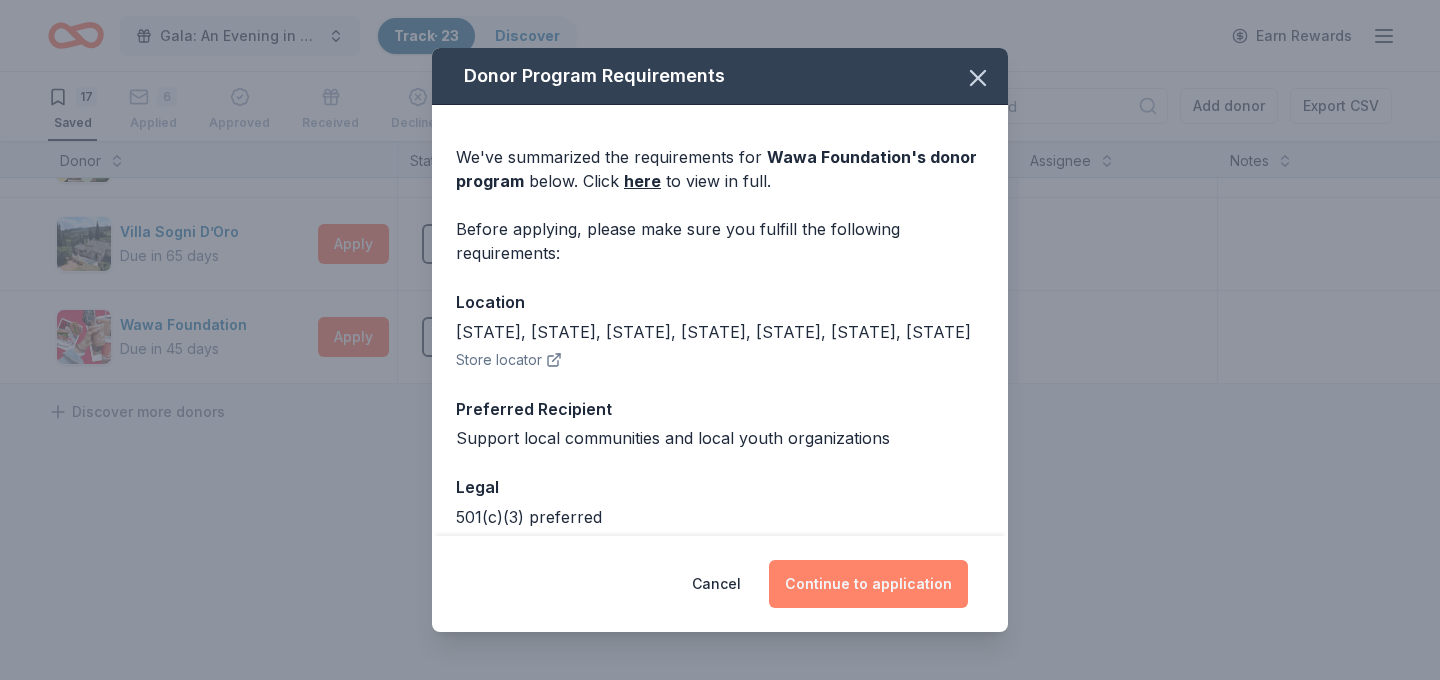 click on "Continue to application" at bounding box center [868, 584] 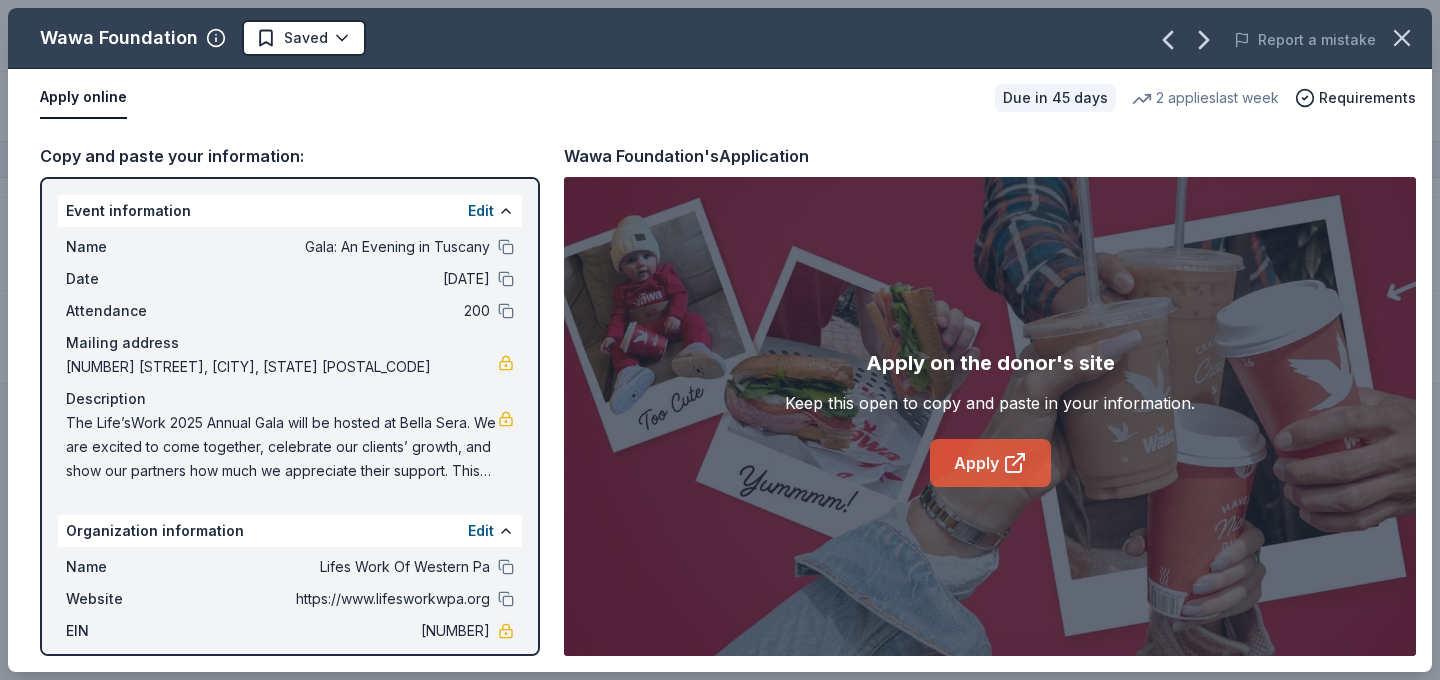 click 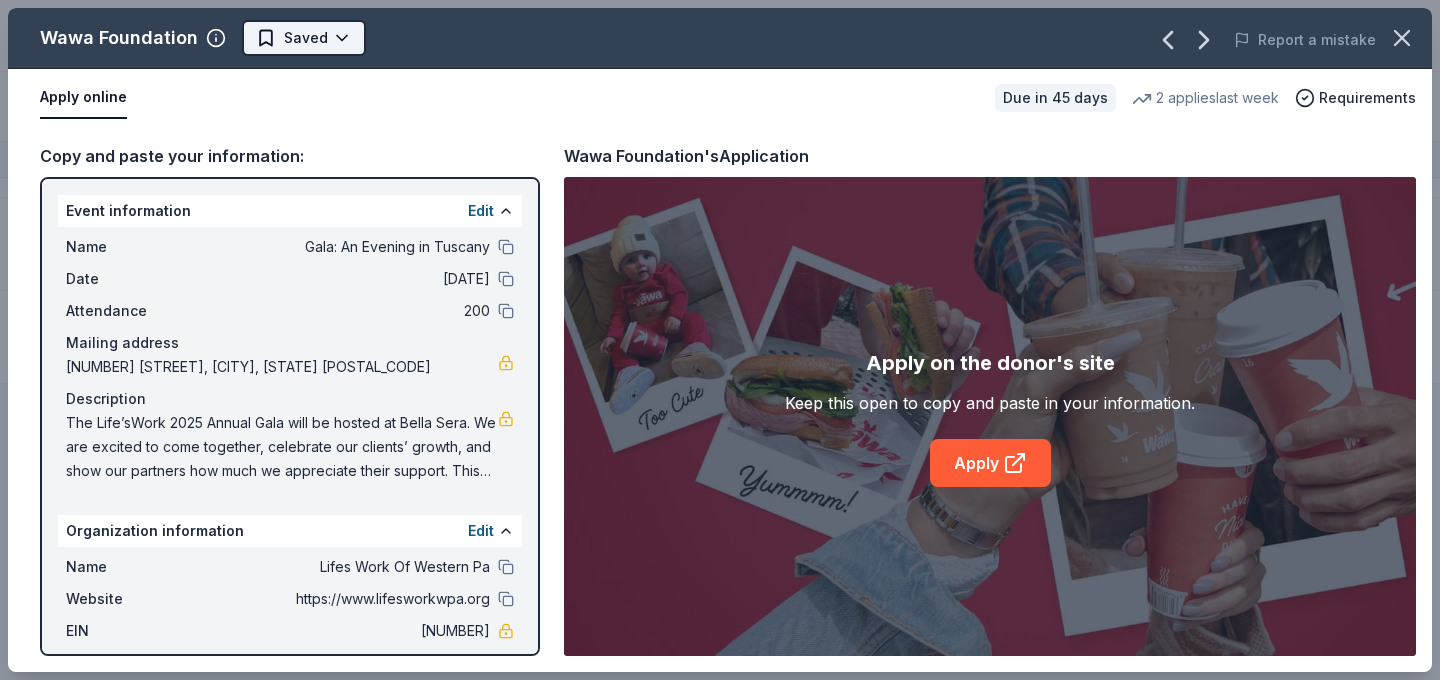 click on "Gala: An Evening in Tuscany Track  · 23 Discover Earn Rewards 17 Saved 6 Applied Approved Received Declined Not interested Add donor Export CSV Donor Status Donation Apply method Assignee Notes AF Travel Ideas Due in 59 days Apply Saved Taste of Tuscany: choice of a 3 nights stay in Florence or a 5 night stay in Cortona in a 2 bedroom apartment in the city center (Retail value is €2.500 Euro; you keep any proceeds above our charity rate of €1.800 Euro). The package includes a private walking tour of the town with a professional guide, a visit to an artisanal jewelry boutique with a glass of Italian Prosecco, wine tasting in a traditional Enoteca with local wines, pre-arrival and in-house local English speaking concierge and booking services, and all consumption fees (A/C, heating, etc). Upgrade and a la carte extras available on request. In app BarkBox Due in 36 days Apply Saved Dog toy(s), dog food Website Bobo's Bakery Due in 45 days Apply Saved Baked goods  Website Chaddsford Winery Due in 38 days   2" at bounding box center (720, 339) 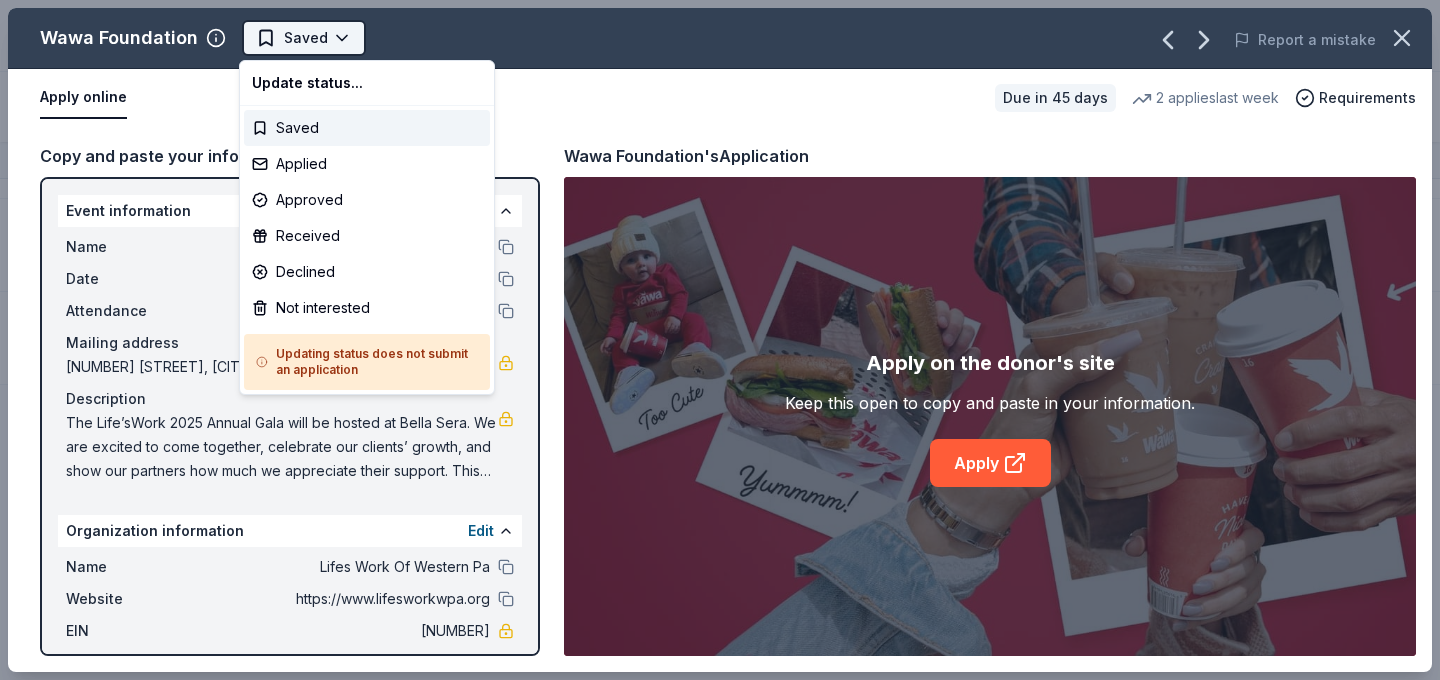 scroll, scrollTop: 0, scrollLeft: 0, axis: both 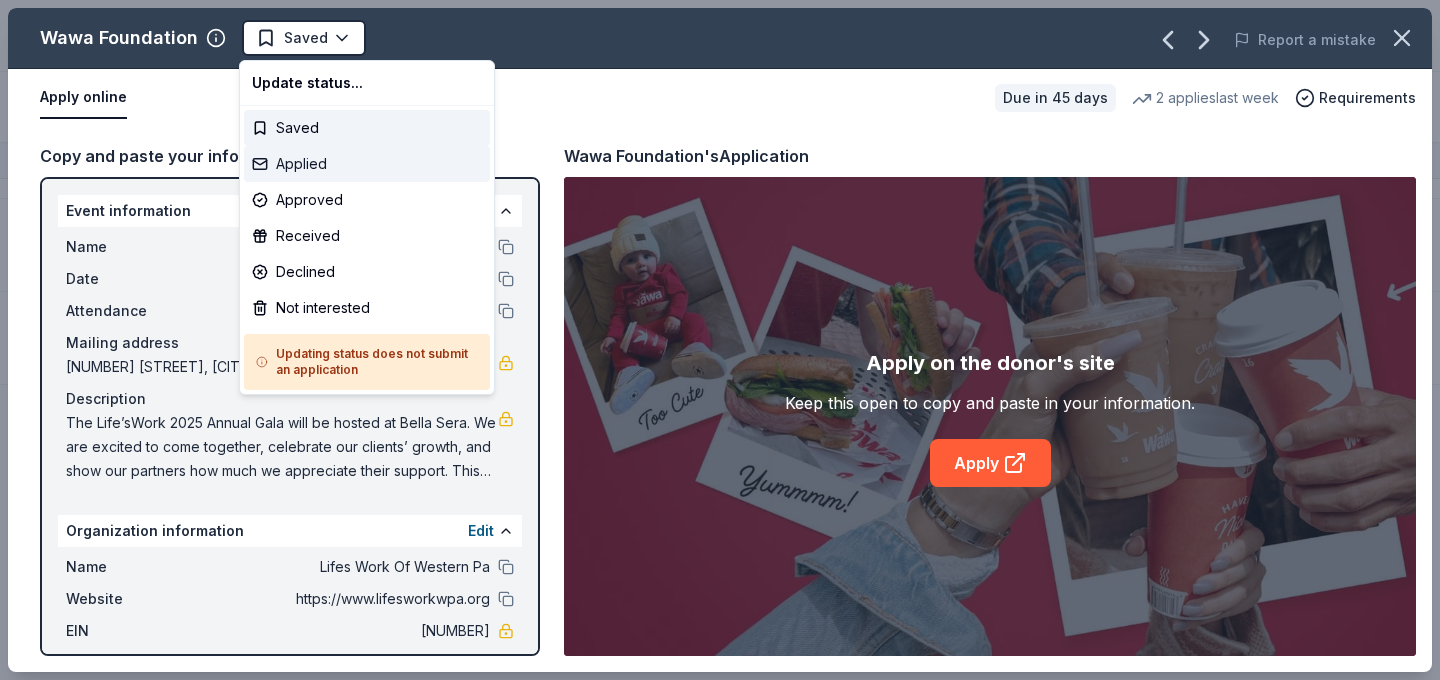 click on "Applied" at bounding box center [367, 164] 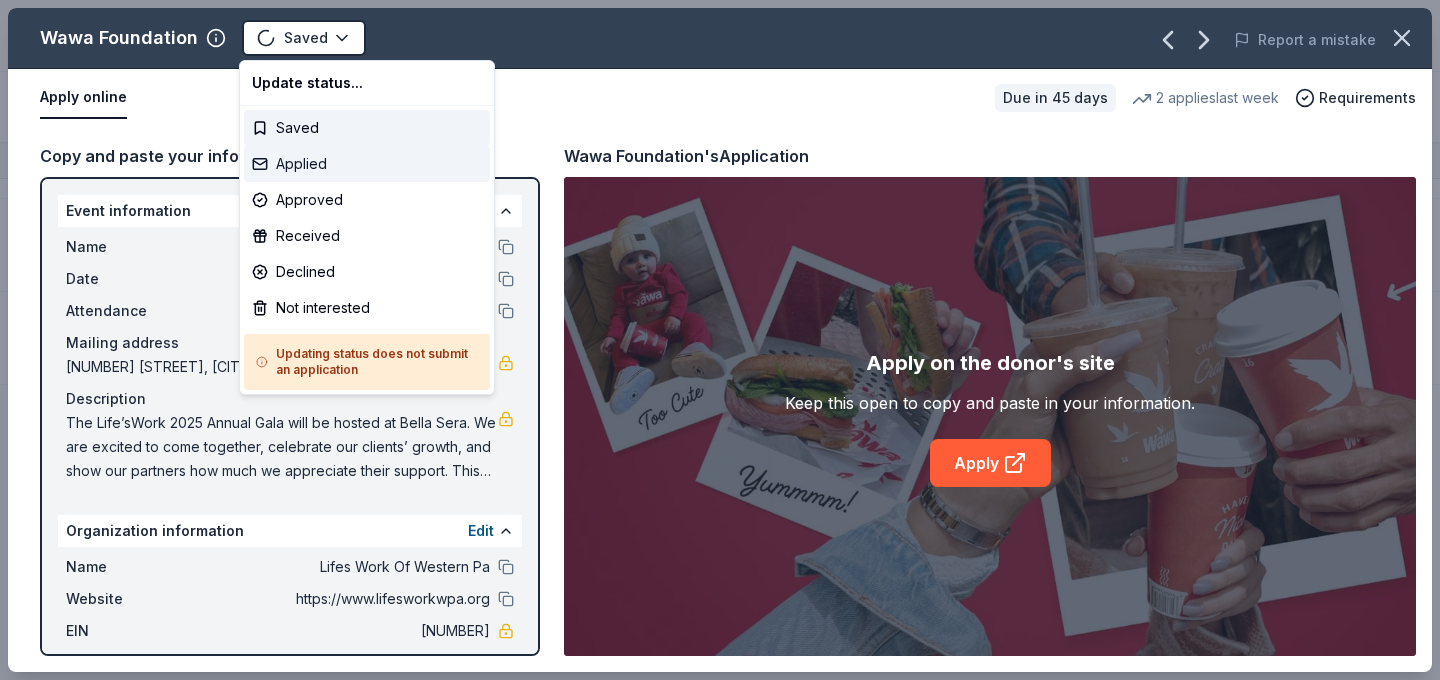 scroll, scrollTop: 1250, scrollLeft: 0, axis: vertical 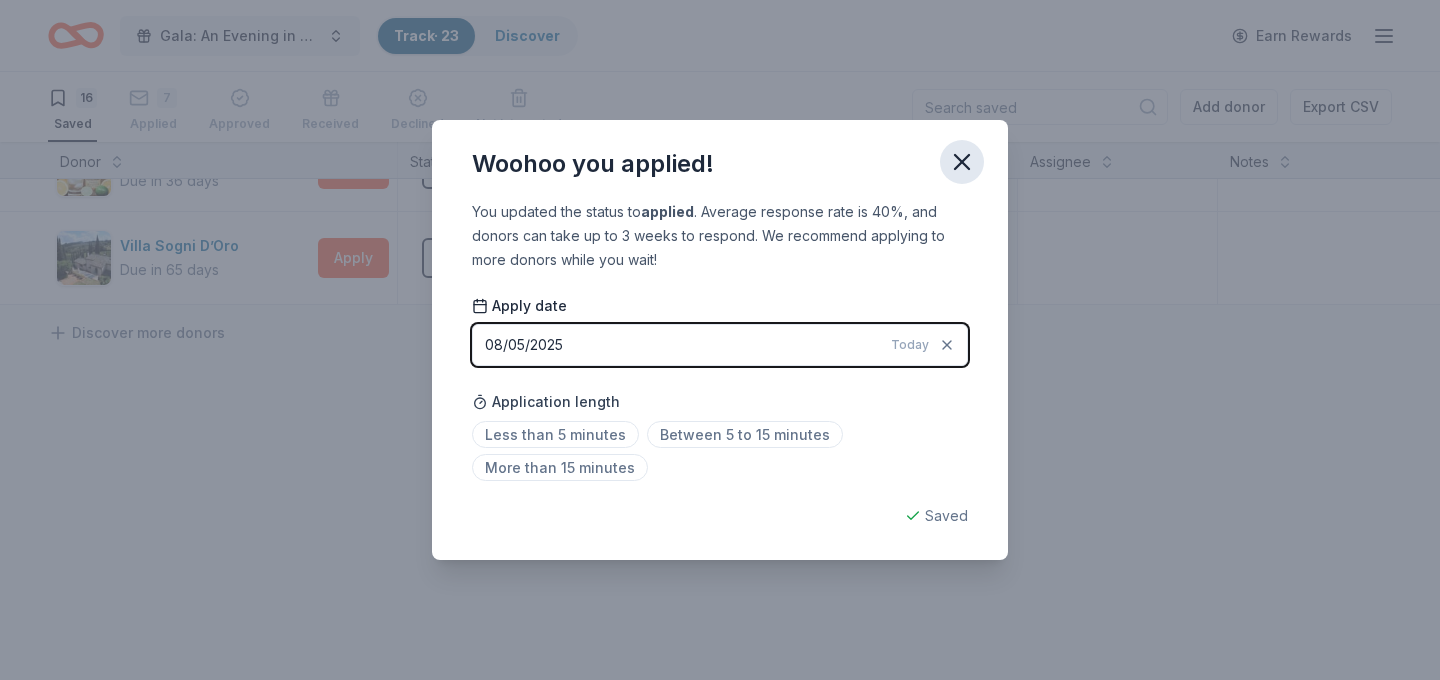 click 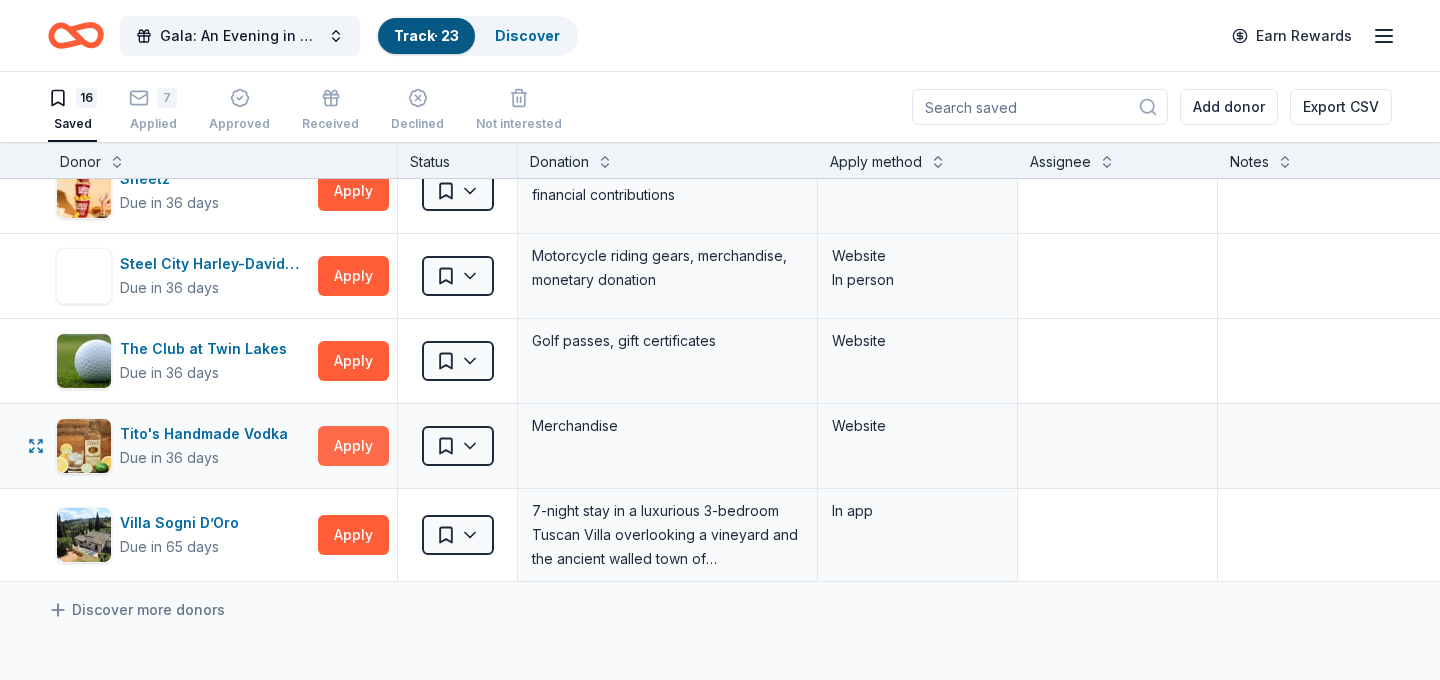 scroll, scrollTop: 965, scrollLeft: 0, axis: vertical 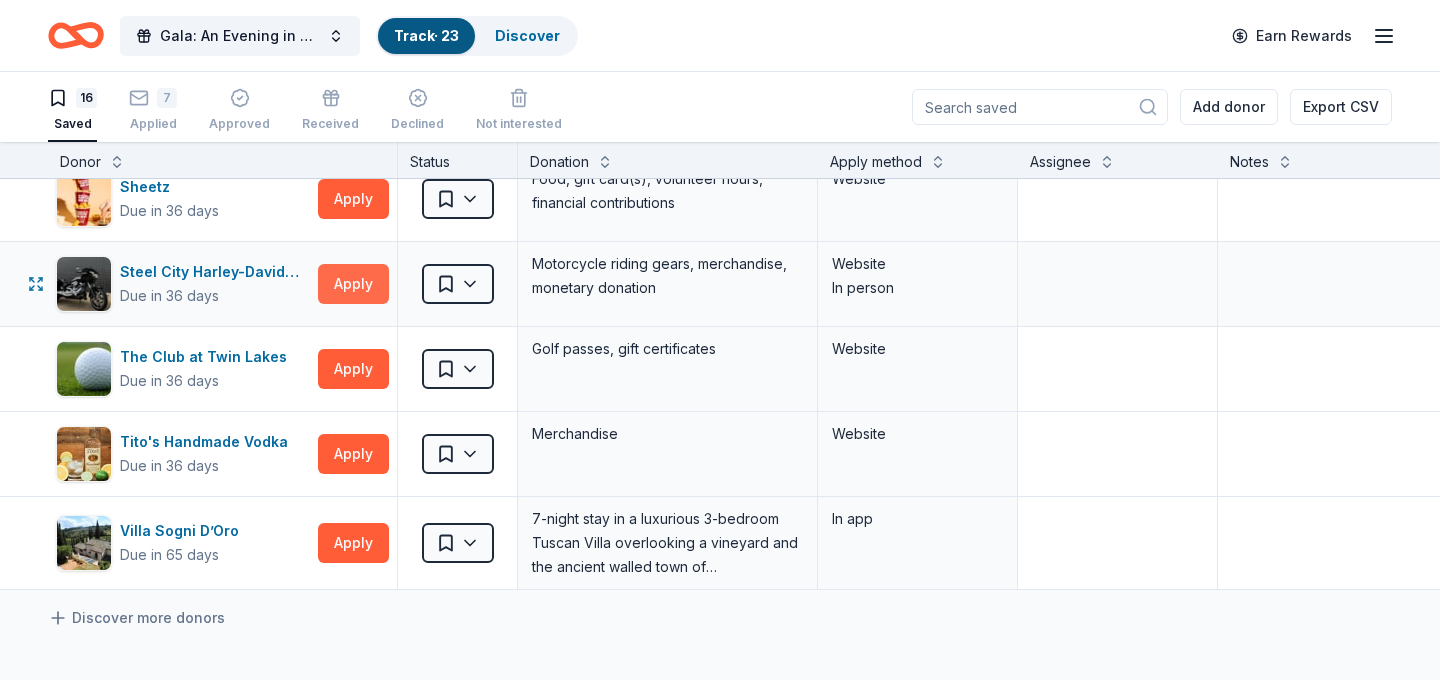 click on "Apply" at bounding box center (353, 284) 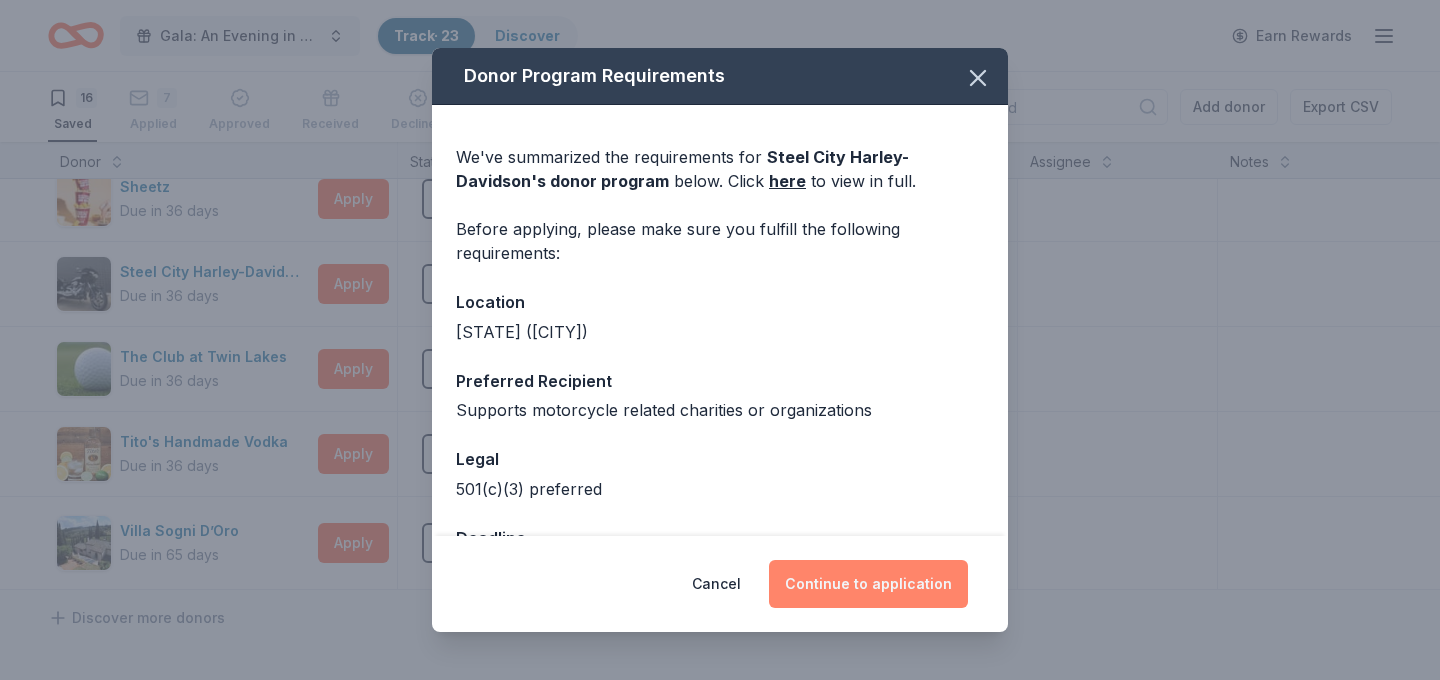click on "Continue to application" at bounding box center (868, 584) 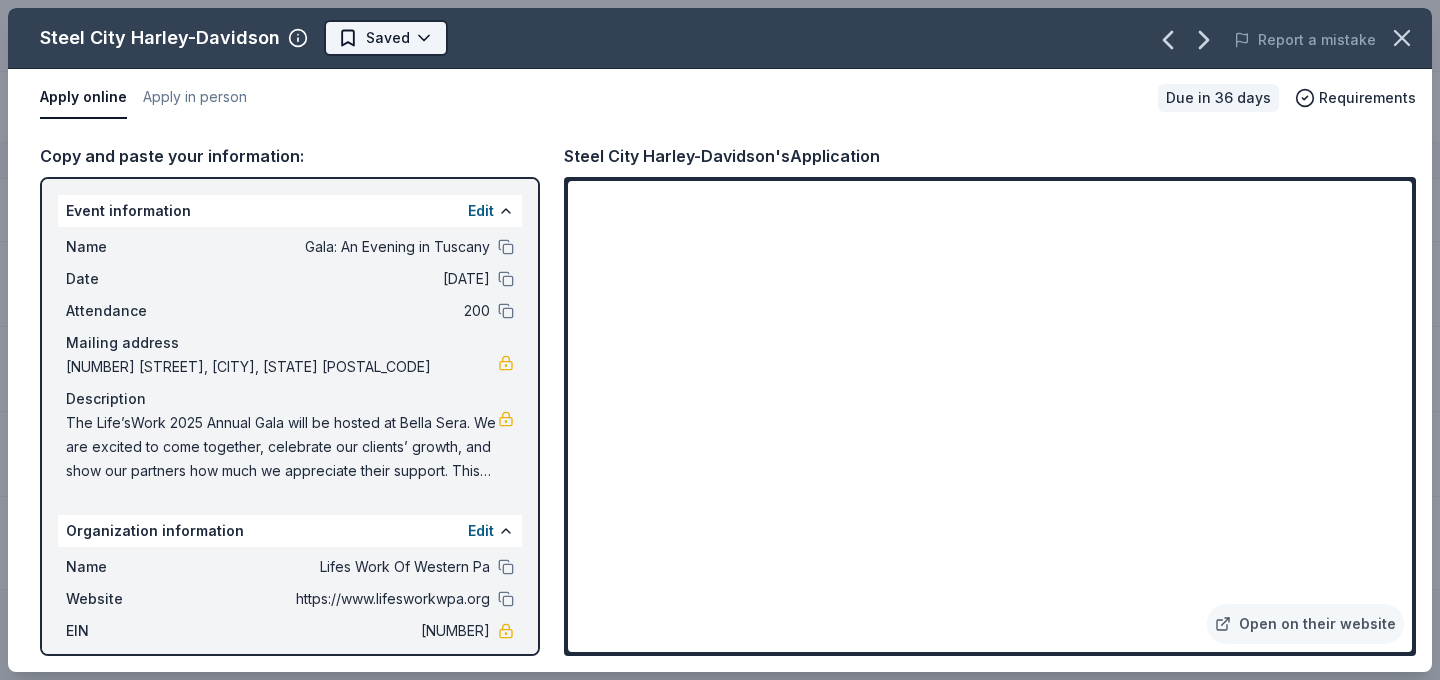 click on "Gala: An Evening in Tuscany Track  · 23 Discover Earn Rewards 16 Saved 7 Applied Approved Received Declined Not interested Add donor Export CSV Donor Status Donation Apply method Assignee Notes AF Travel Ideas Due in 59 days Apply Saved Taste of Tuscany: choice of a 3 nights stay in Florence or a 5 night stay in Cortona in a 2 bedroom apartment in the city center (Retail value is €2.500 Euro; you keep any proceeds above our charity rate of €1.800 Euro). The package includes a private walking tour of the town with a professional guide, a visit to an artisanal jewelry boutique with a glass of Italian Prosecco, wine tasting in a traditional Enoteca with local wines, pre-arrival and in-house local English speaking concierge and booking services, and all consumption fees (A/C, heating, etc). Upgrade and a la carte extras available on request. In app BarkBox Due in 36 days Apply Saved Dog toy(s), dog food Website Bobo's Bakery Due in 45 days Apply Saved Baked goods  Website Chaddsford Winery Due in 38 days" at bounding box center (720, 340) 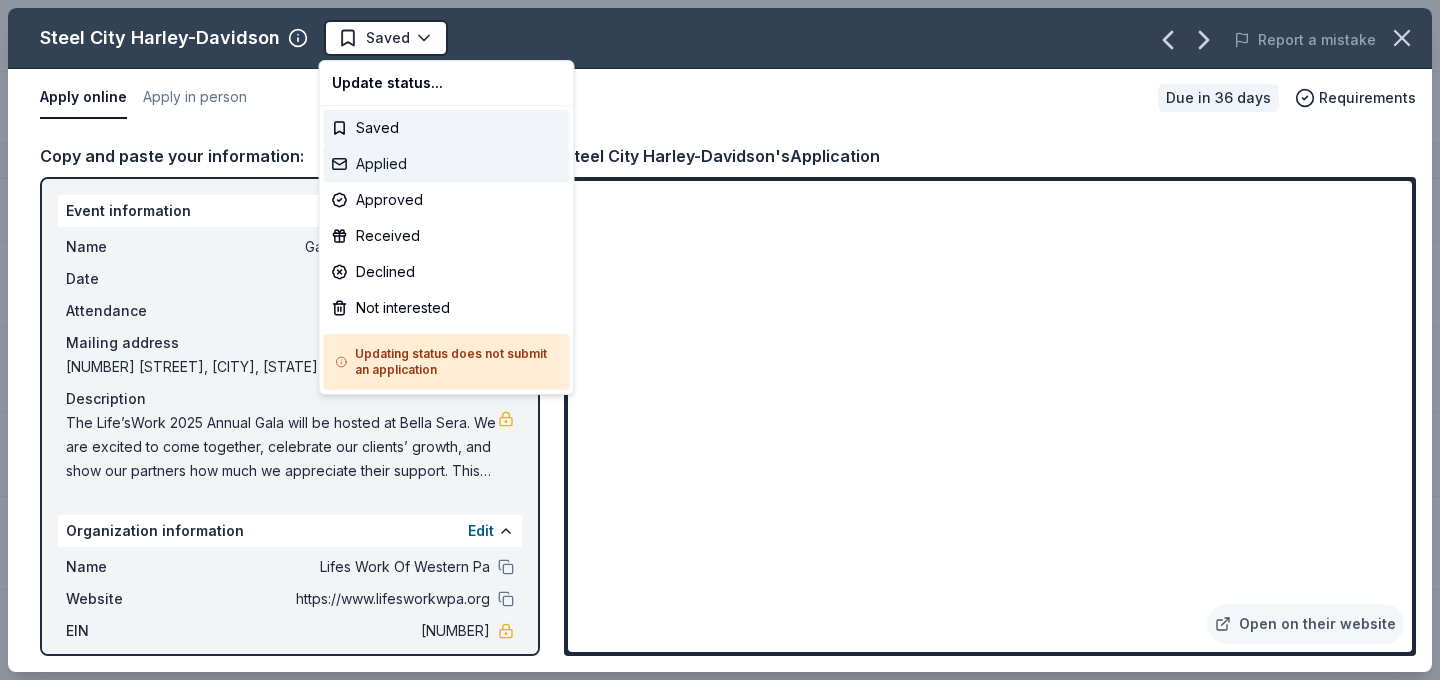 click on "Applied" at bounding box center [447, 164] 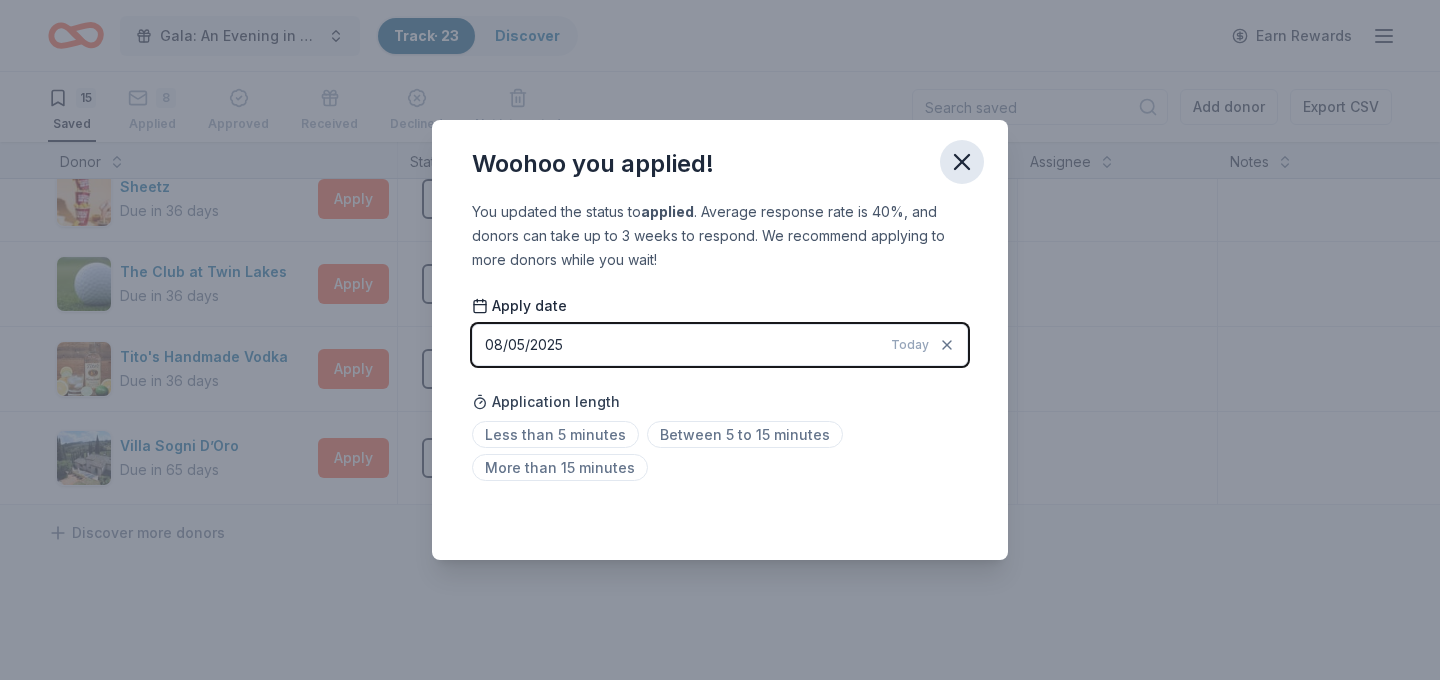click 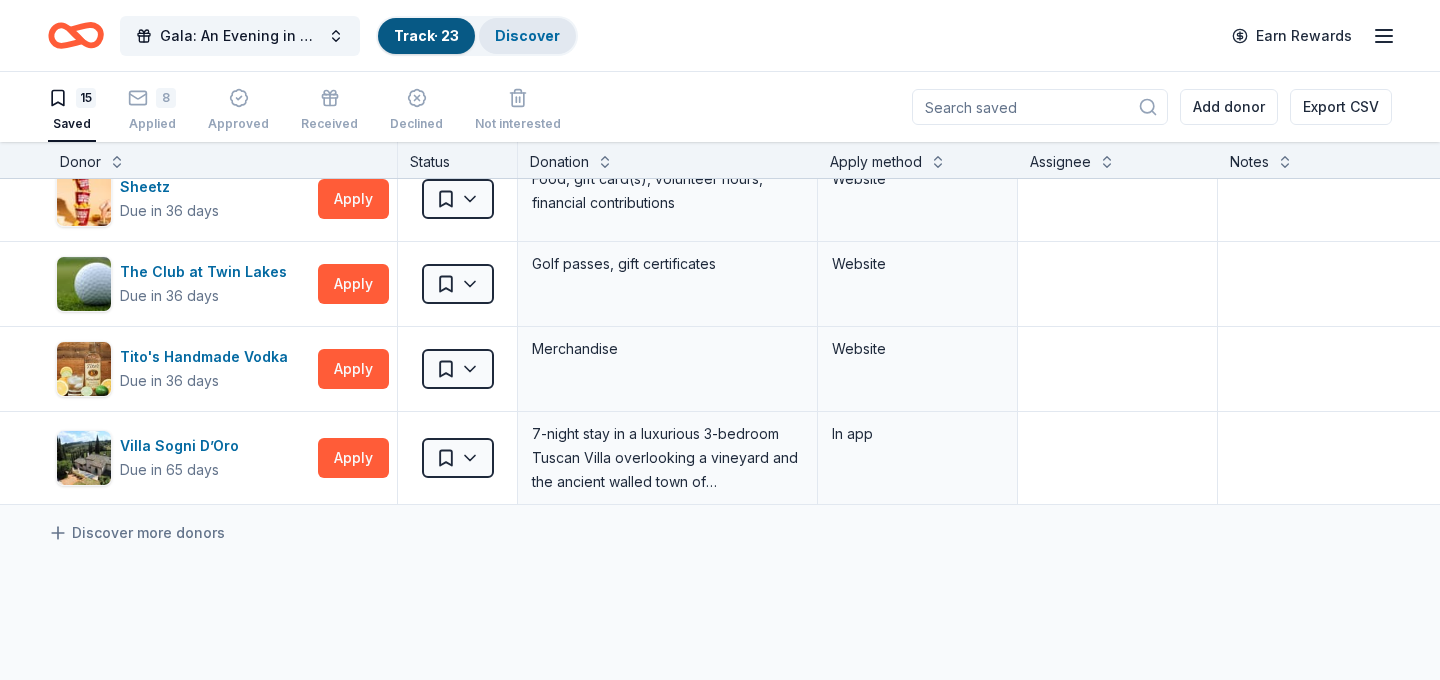click on "Discover" at bounding box center (527, 35) 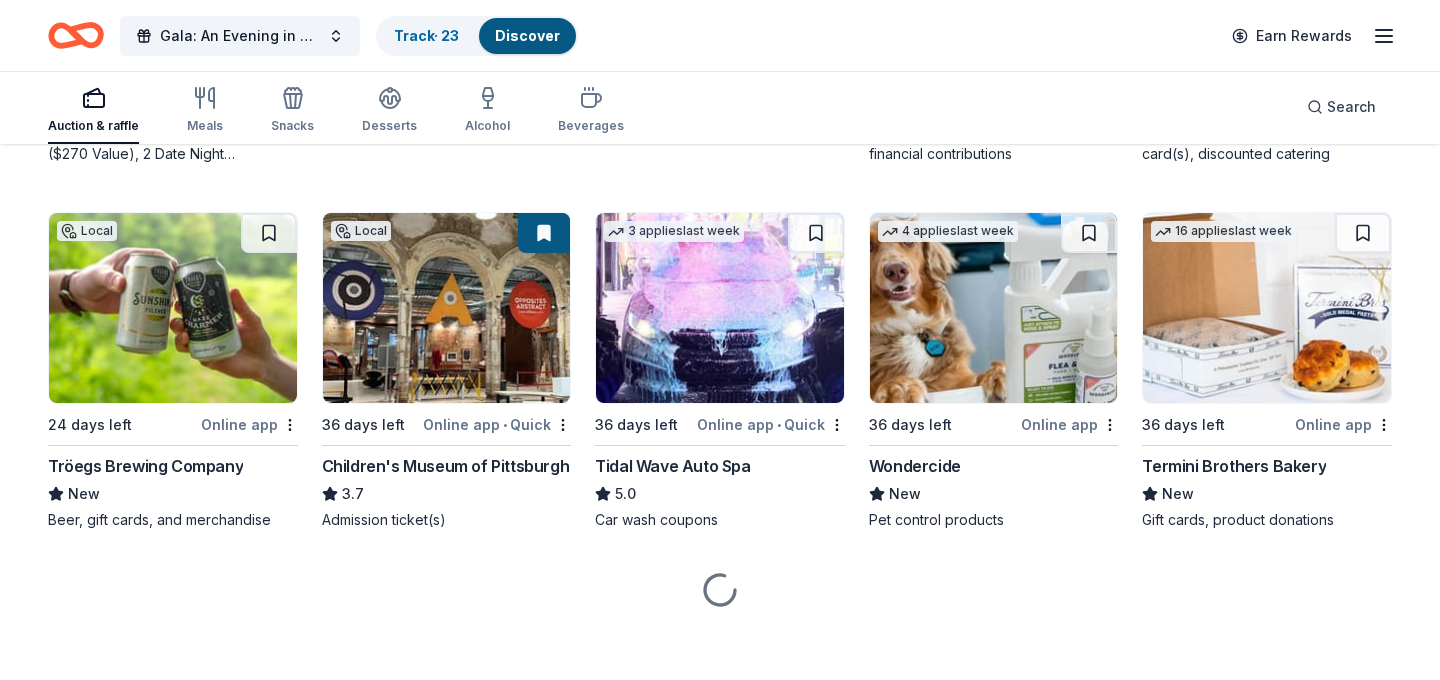scroll, scrollTop: 1317, scrollLeft: 0, axis: vertical 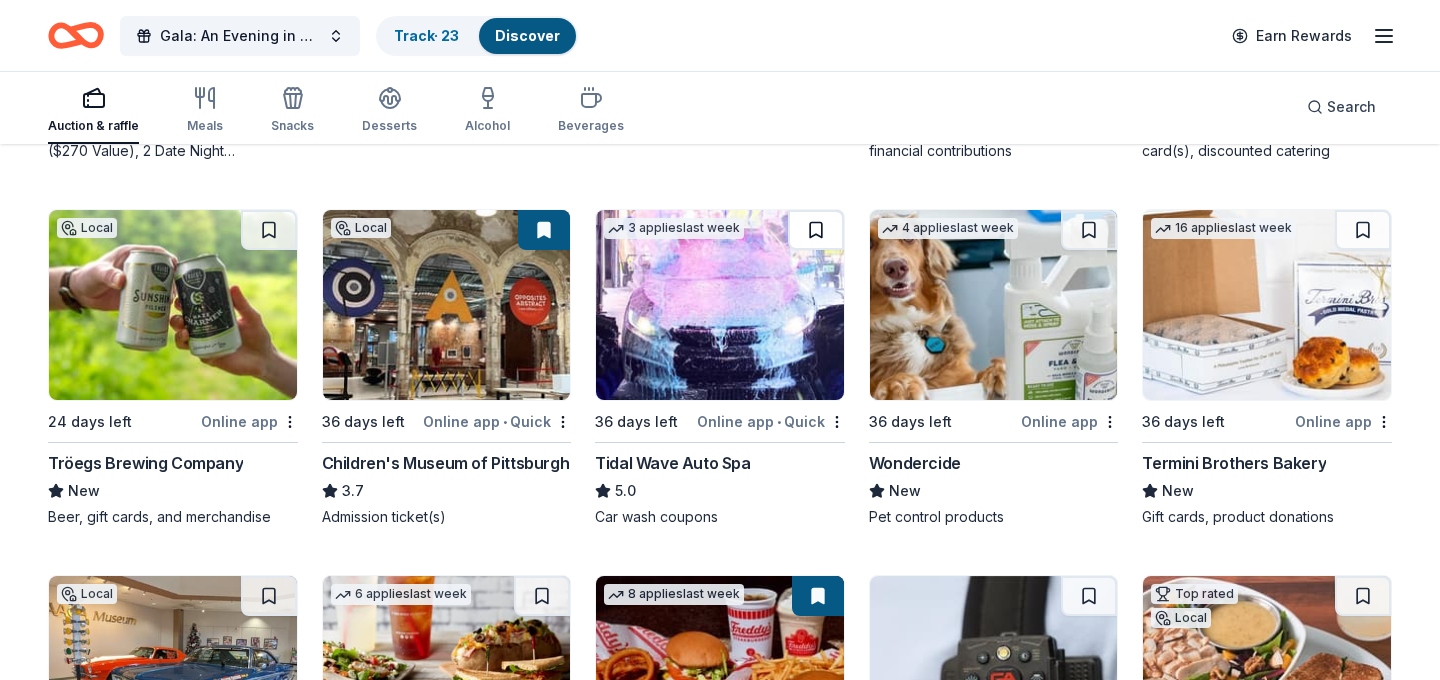 click at bounding box center [816, 230] 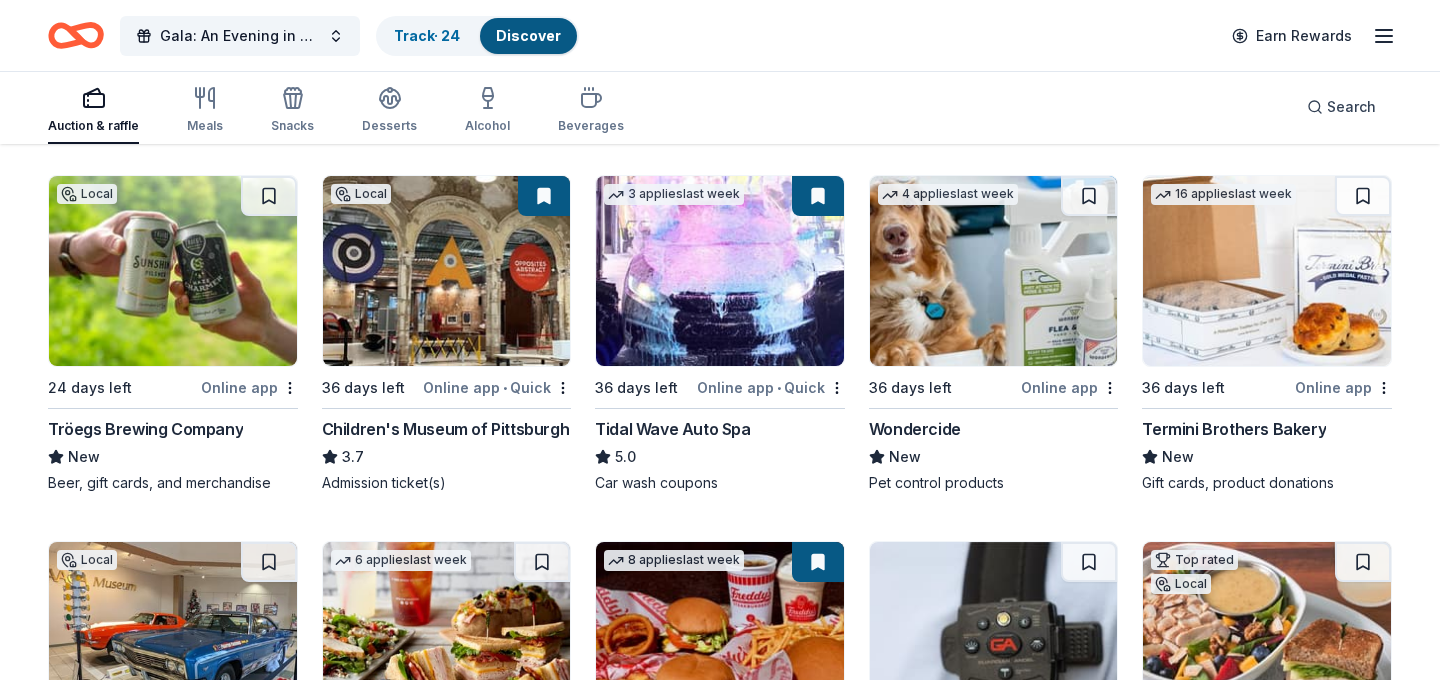 scroll, scrollTop: 1353, scrollLeft: 0, axis: vertical 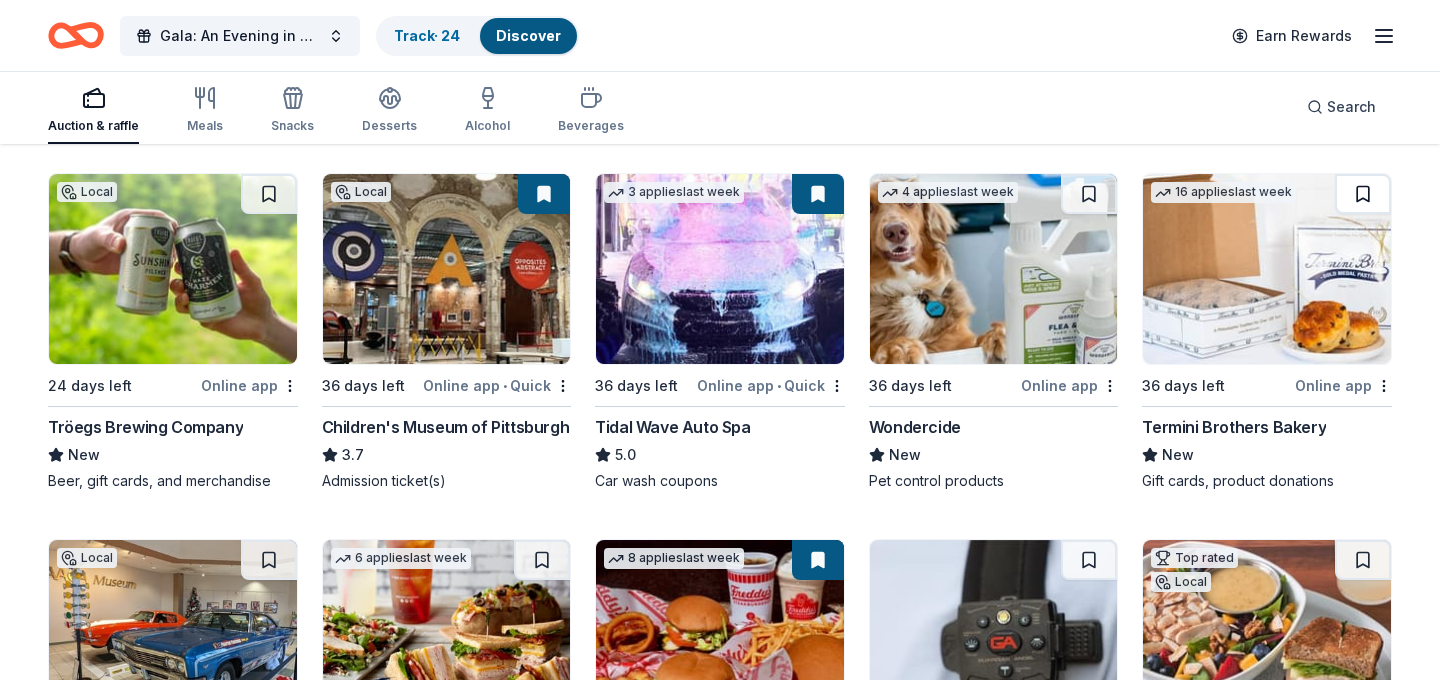 click at bounding box center [1363, 194] 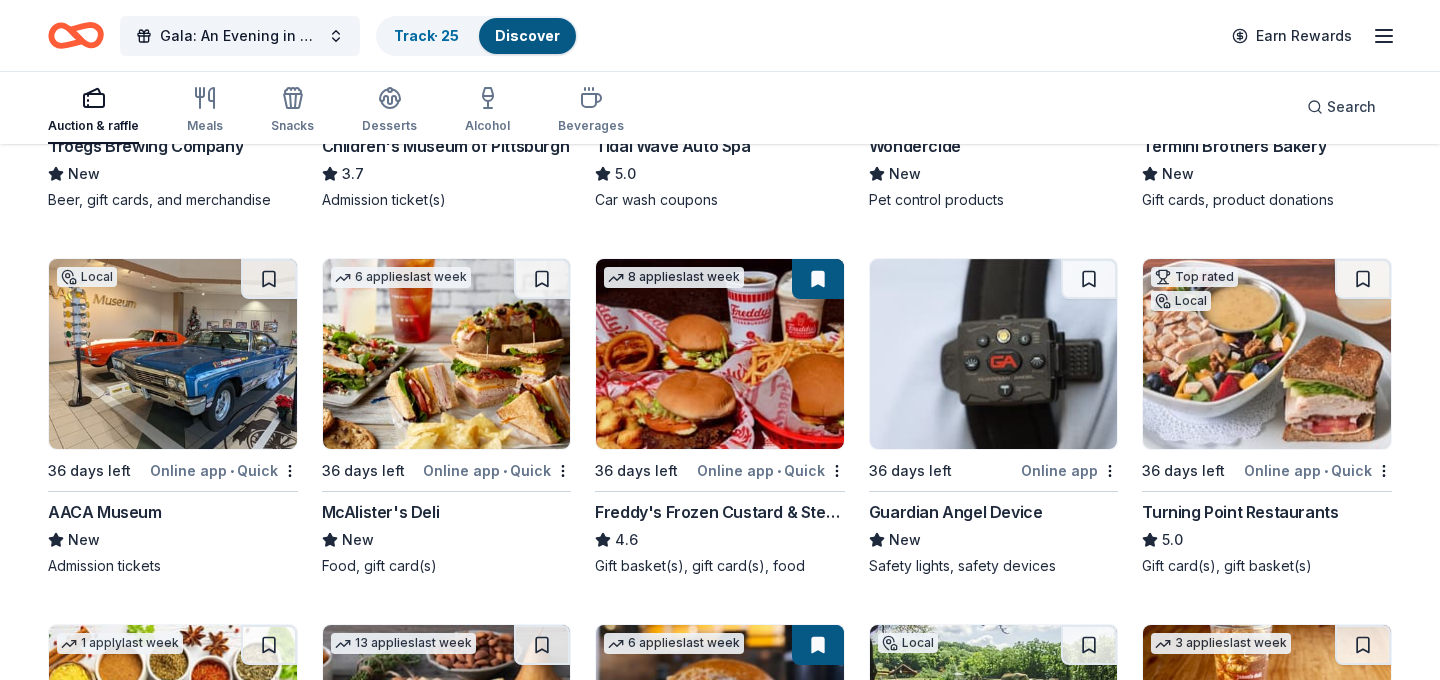 scroll, scrollTop: 1636, scrollLeft: 0, axis: vertical 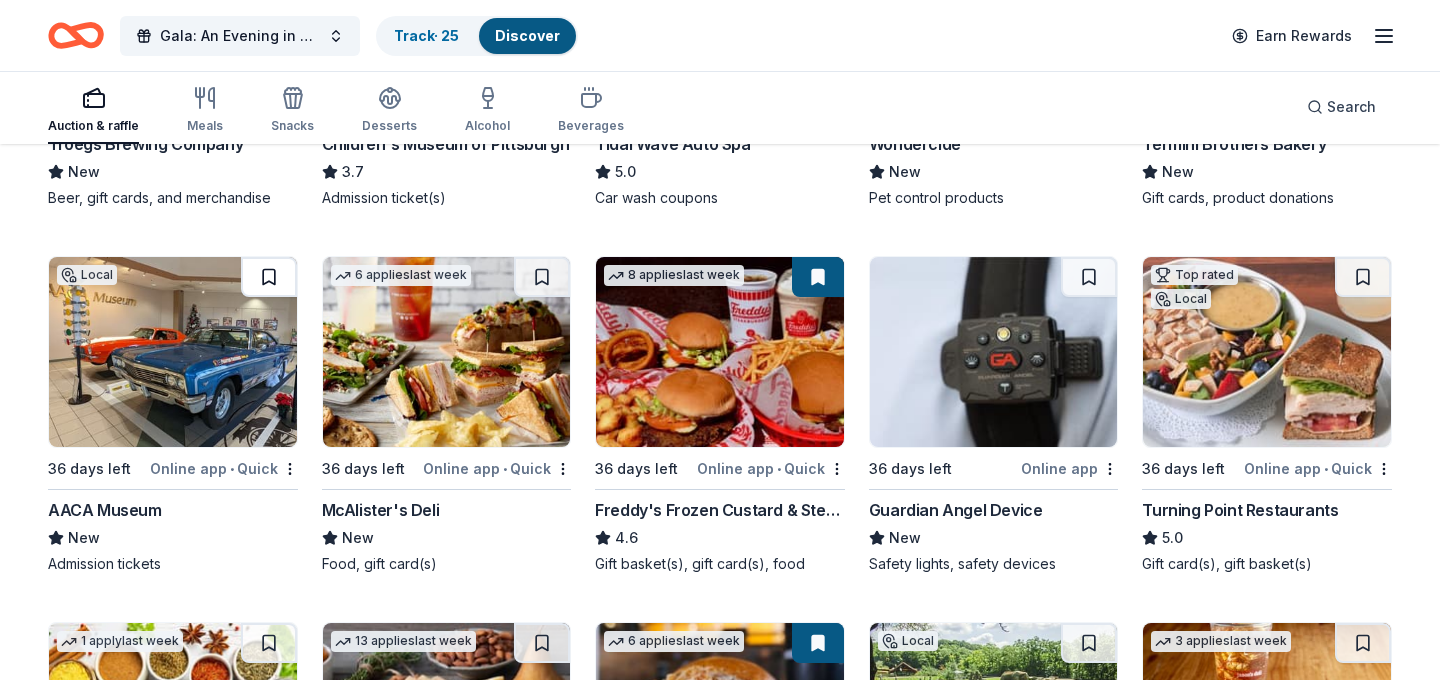 click at bounding box center (269, 277) 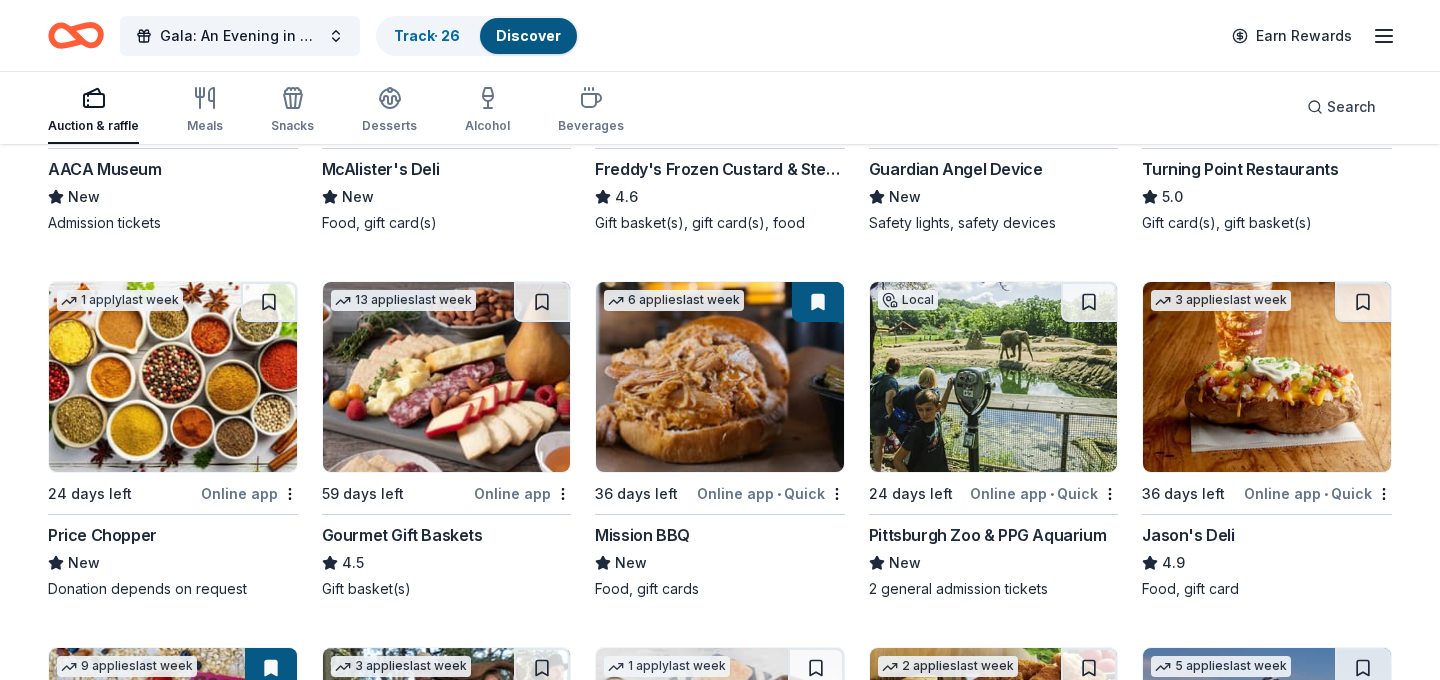 scroll, scrollTop: 2035, scrollLeft: 0, axis: vertical 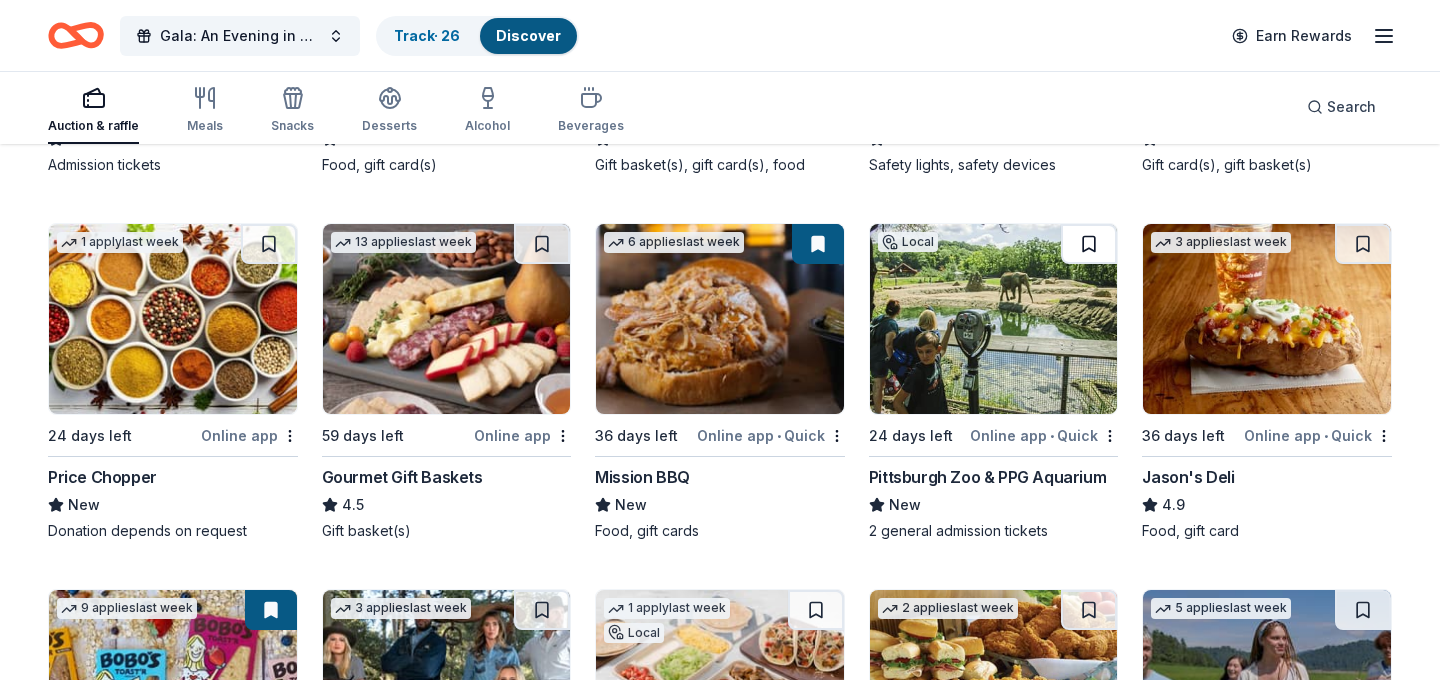 click at bounding box center (1089, 244) 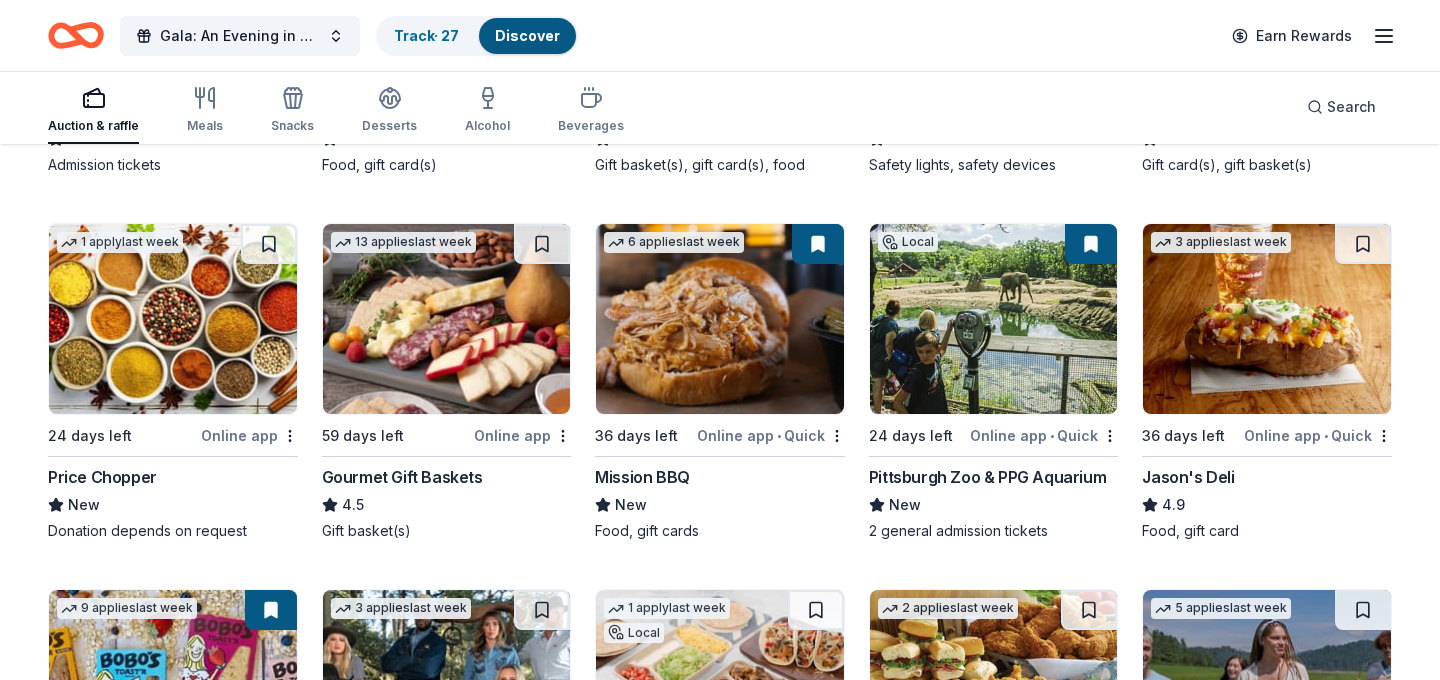click at bounding box center (994, 319) 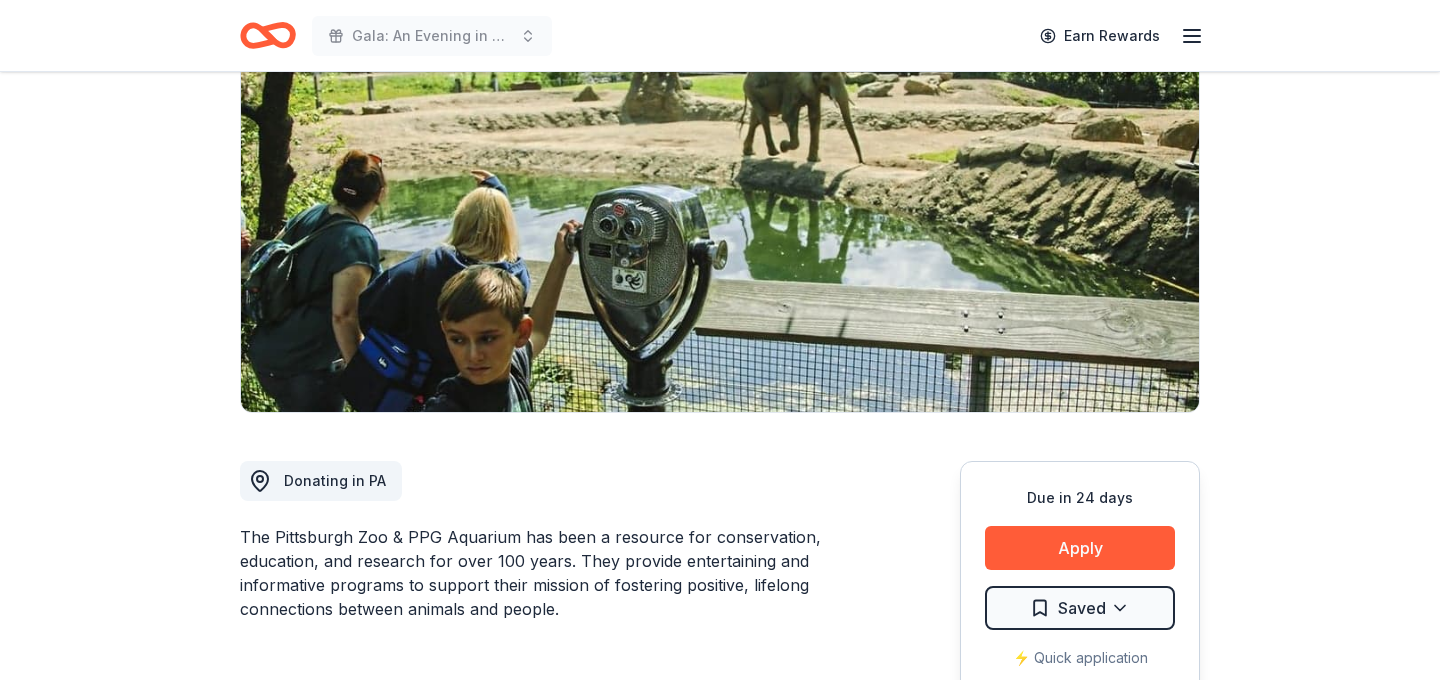 scroll, scrollTop: 215, scrollLeft: 0, axis: vertical 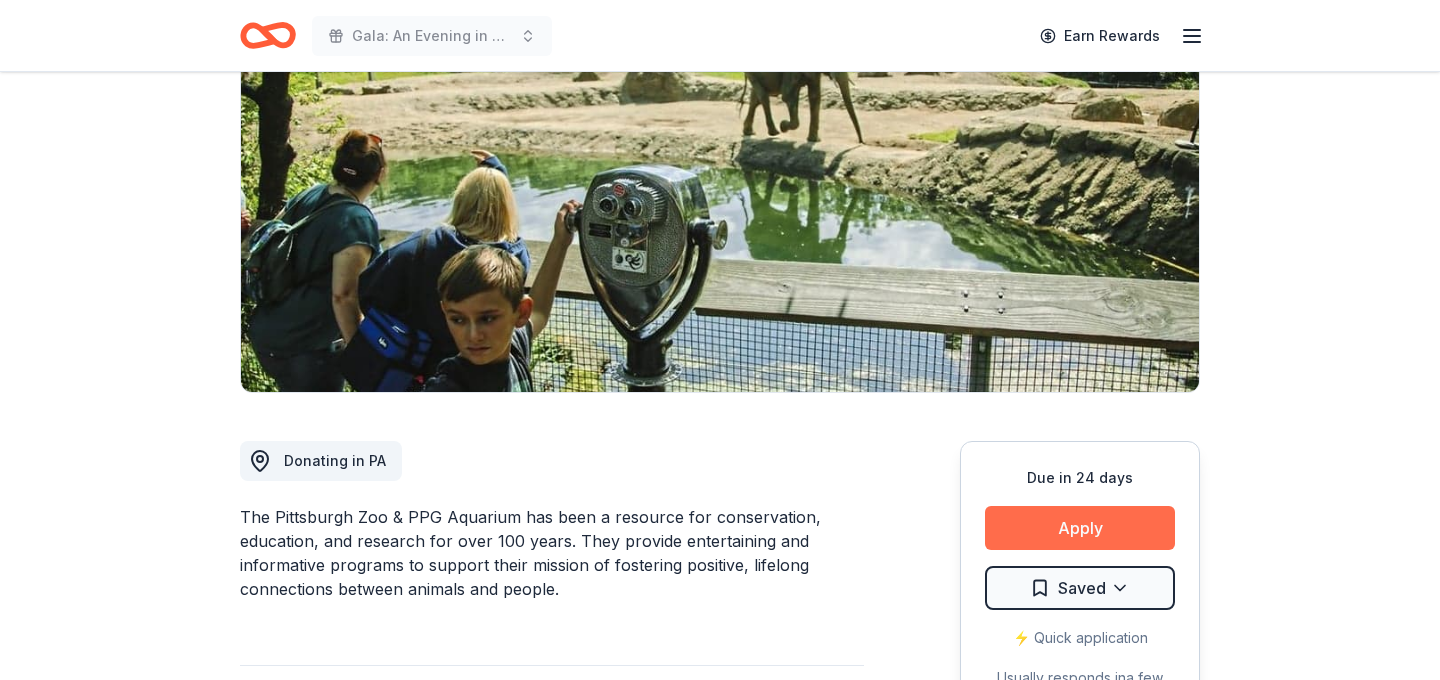 click on "Apply" at bounding box center (1080, 528) 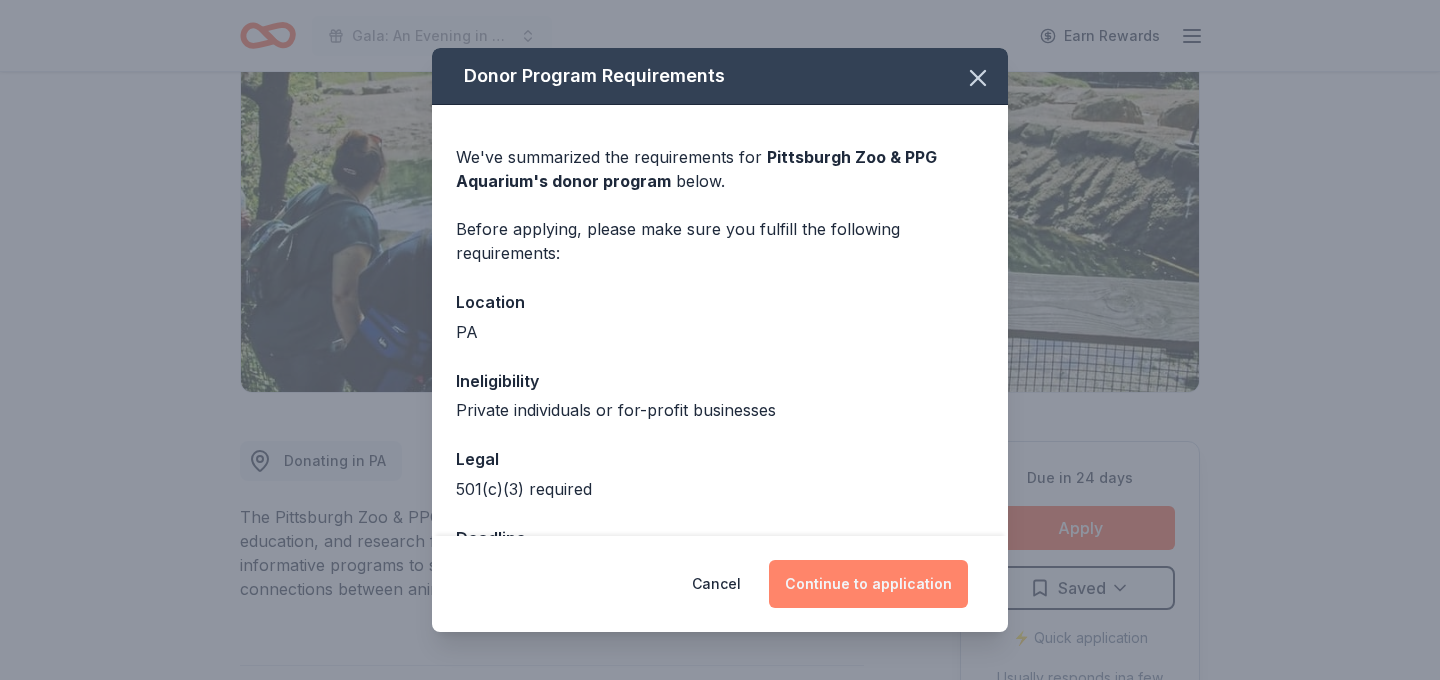 click on "Continue to application" at bounding box center (868, 584) 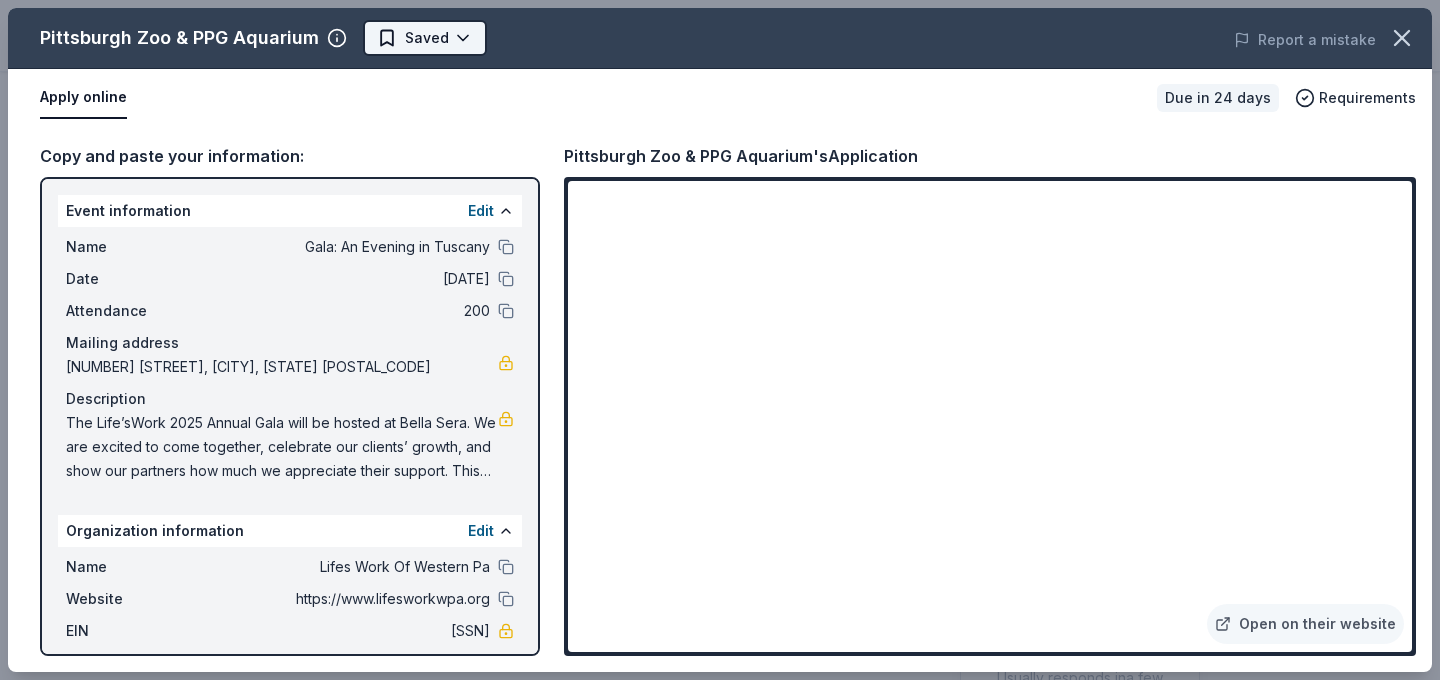 click on "Gala: An Evening in Tuscany Earn Rewards Due in 24 days Share Pittsburgh Zoo & PPG Aquarium New • 2 reviews approval rate Share Donating in PA The Pittsburgh Zoo & PPG Aquarium has been a resource for conservation, education, and research for over 100 years. They provide entertaining and informative programs to support their mission of fostering positive, lifelong connections between animals and people. What they donate 2 general admission tickets Auction & raffle Donation is small & easy to send to guests You may receive donations every year Who they donate to Preferred 501(c)(3) required Ineligible Private individuals or for-profit businesses Individuals For profit approval rate 20 % approved 30 % declined 50 % no response Upgrade to Pro to view approval rates and average donation values Due in 24 days Apply Saved ⚡️ Quick application Usually responds in a few weeks Updated about 2 months ago Report a mistake New • 2 reviews The Rotsky Foundation for Mentors July 2023 • Approved • New" at bounding box center [720, 125] 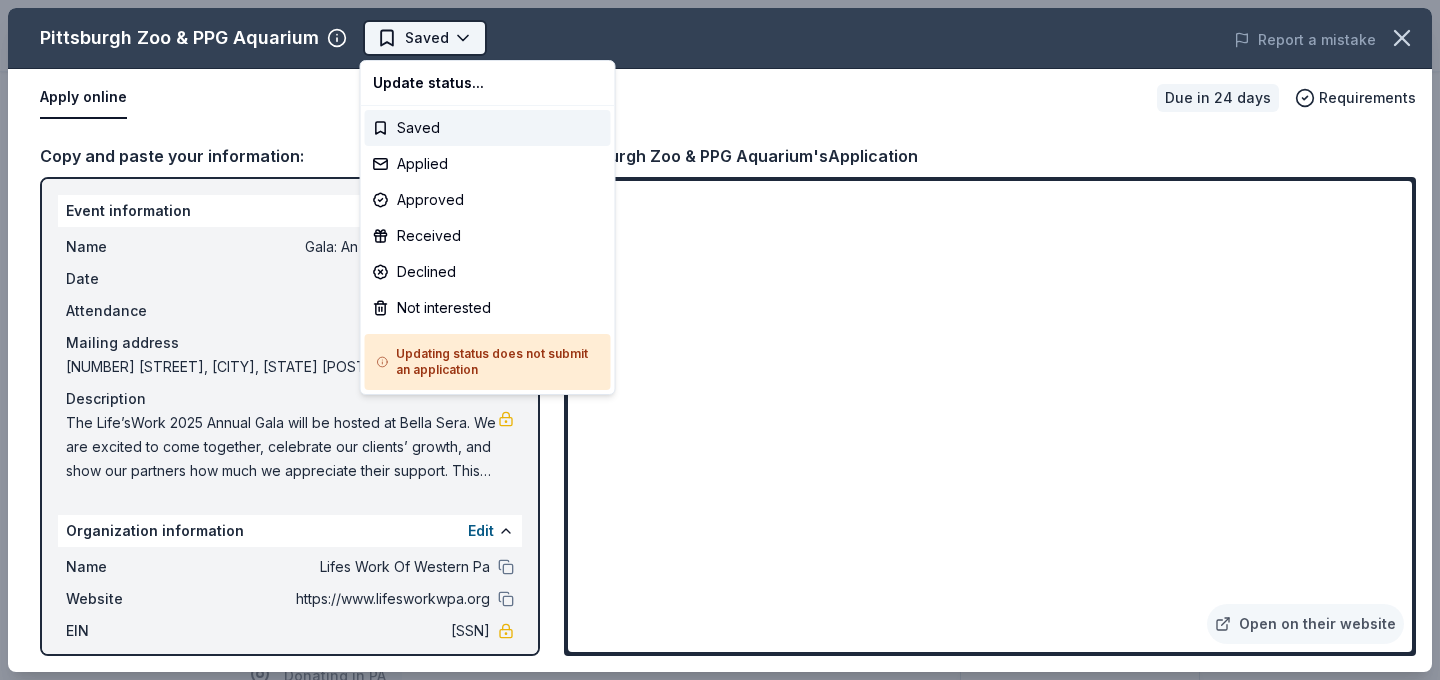 scroll, scrollTop: 0, scrollLeft: 0, axis: both 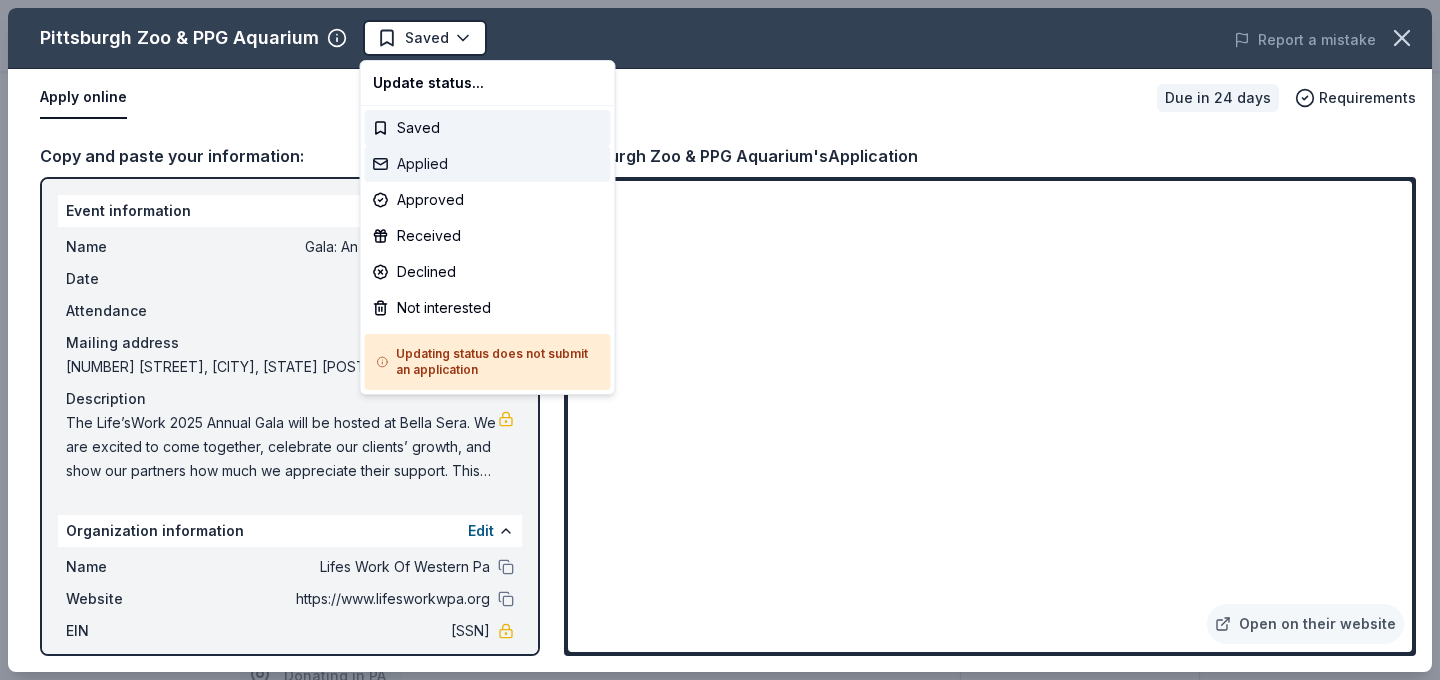 click on "Applied" at bounding box center (488, 164) 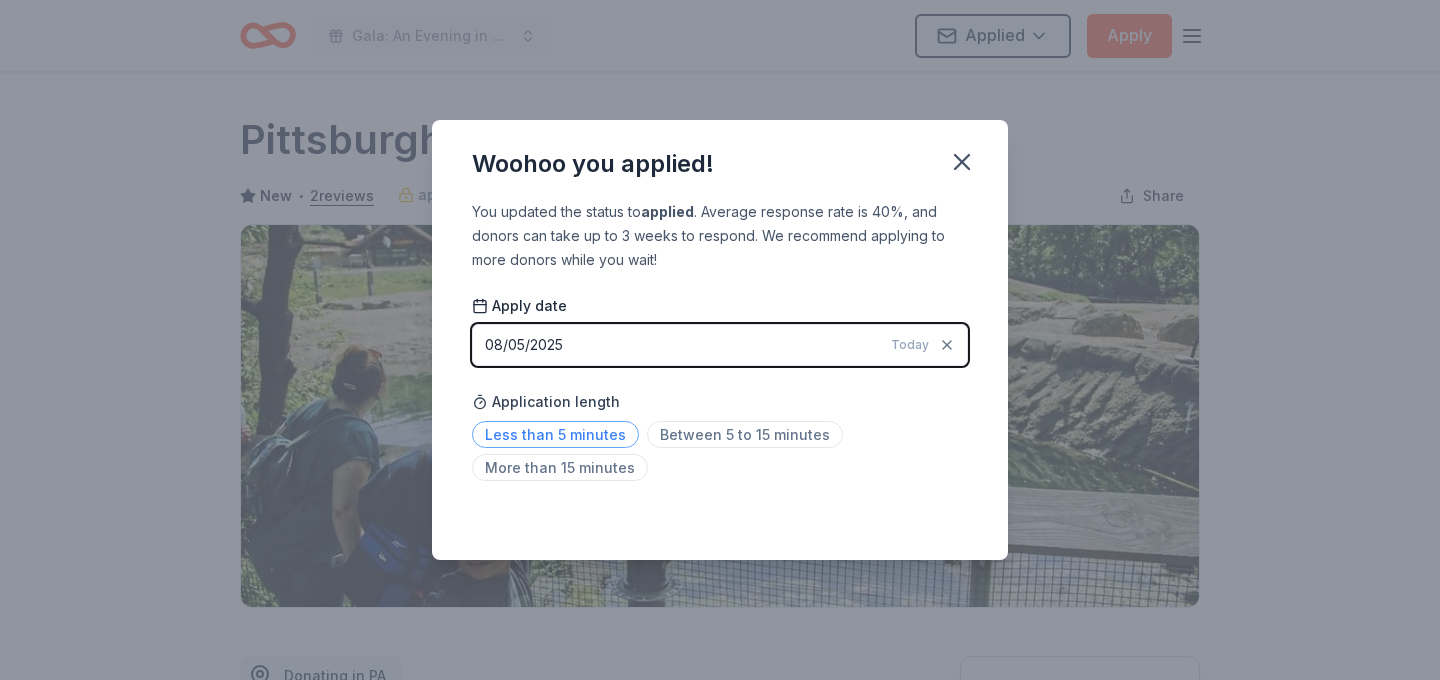 click on "Less than 5 minutes" at bounding box center (555, 434) 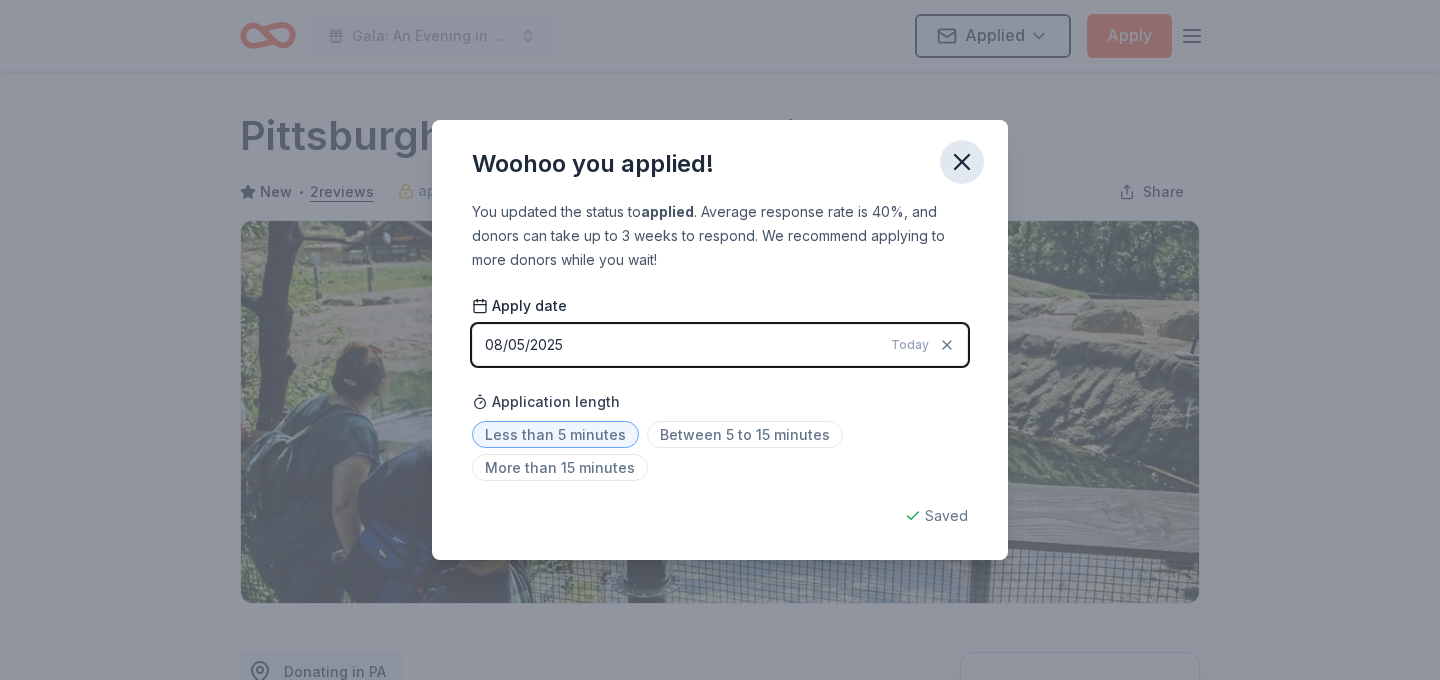 click 